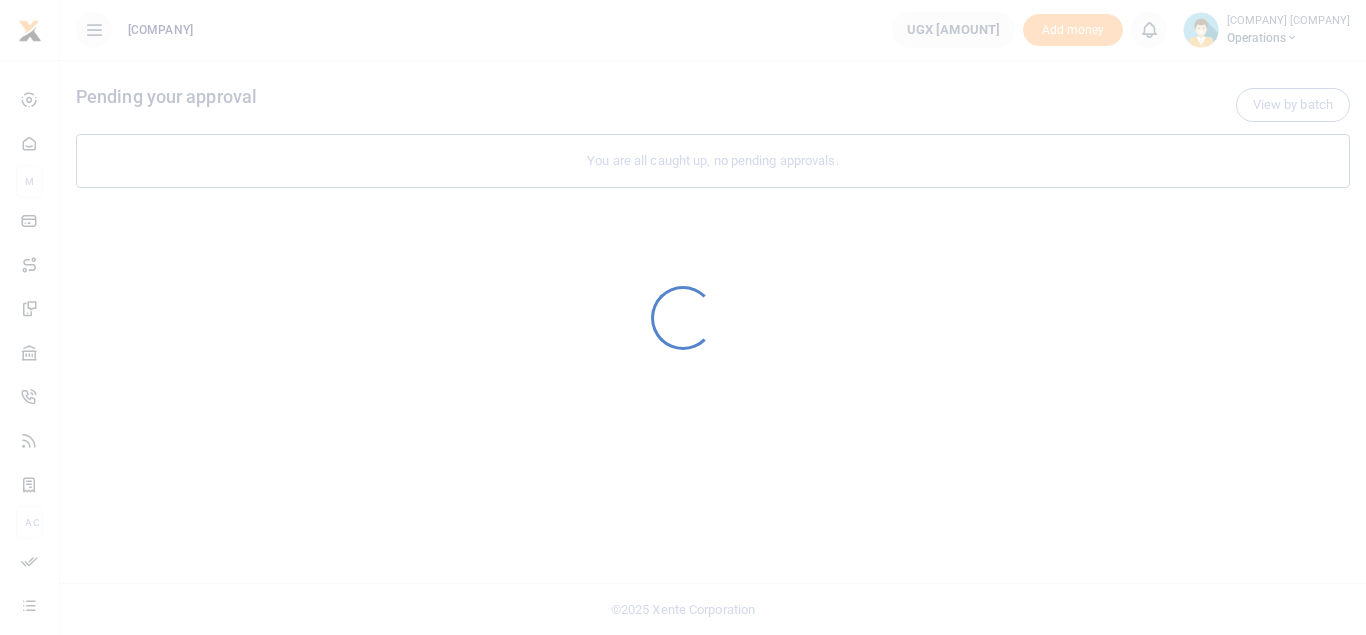 scroll, scrollTop: 0, scrollLeft: 0, axis: both 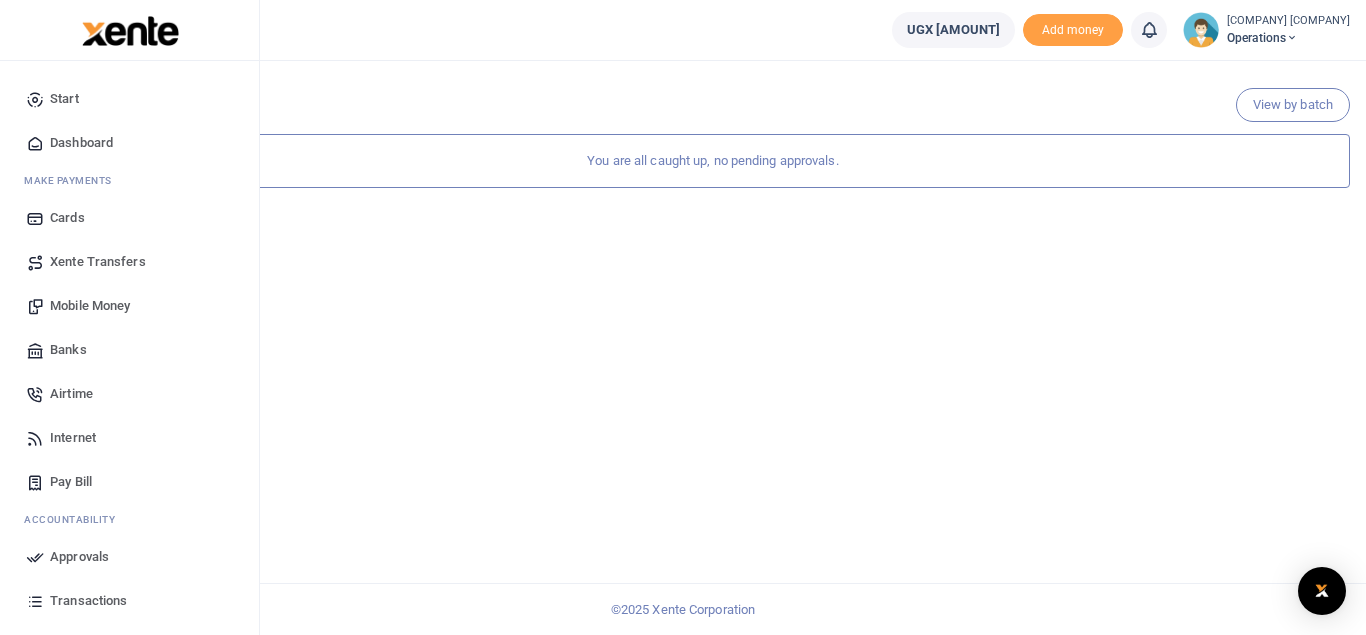 click on "Mobile Money" at bounding box center [90, 306] 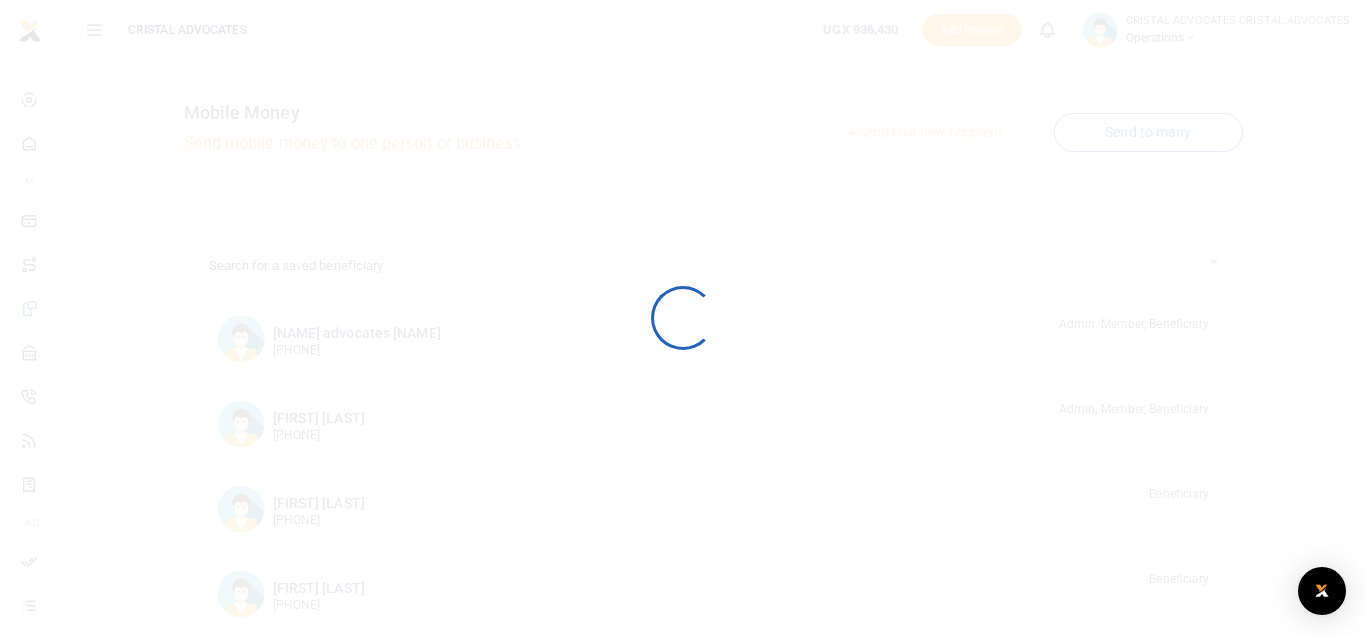 scroll, scrollTop: 0, scrollLeft: 0, axis: both 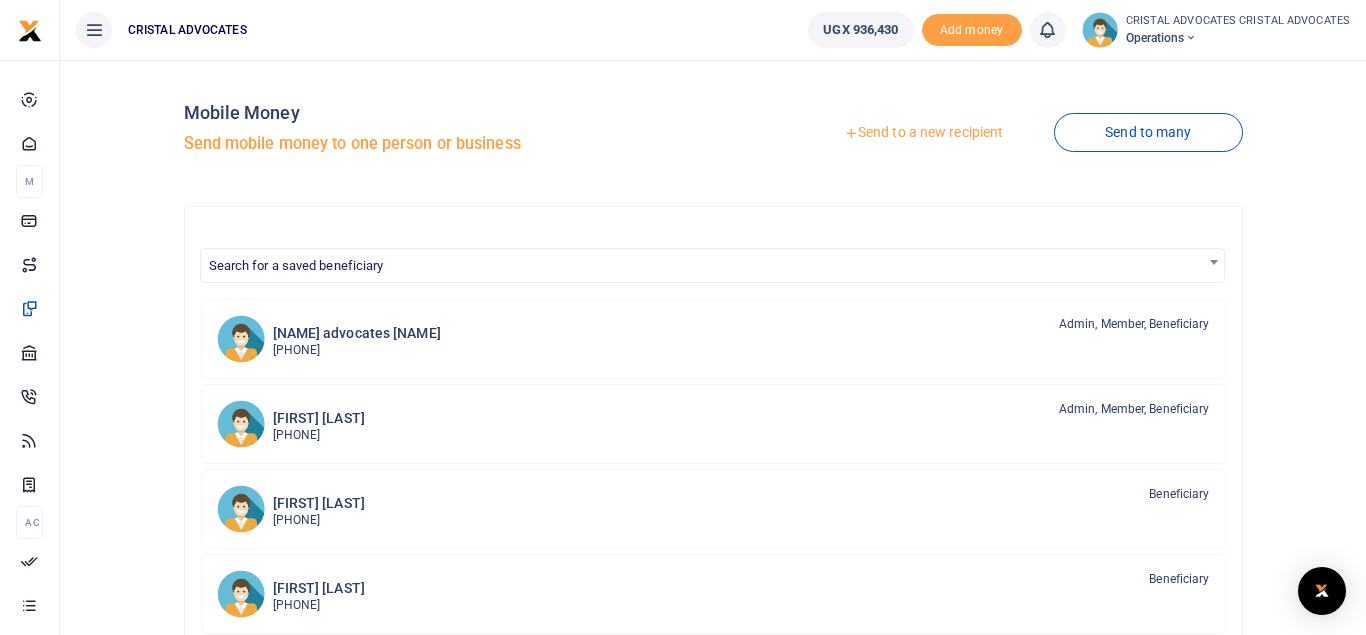 click on "Send to a new recipient" at bounding box center [923, 133] 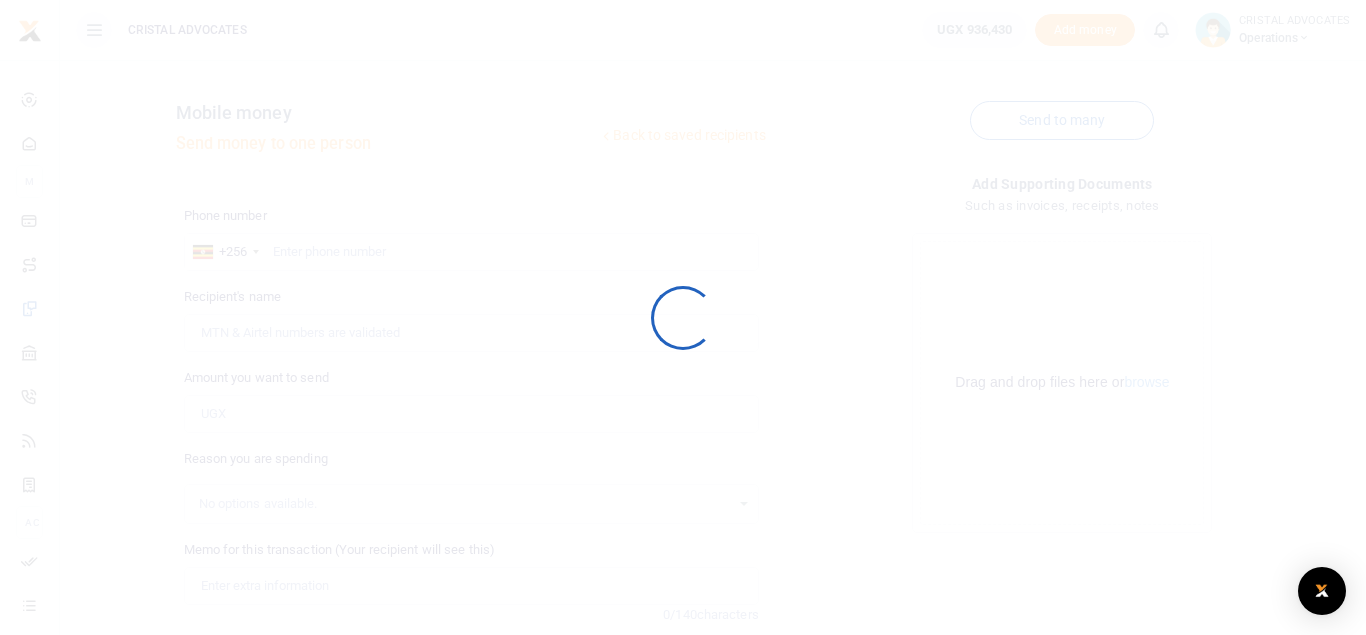 scroll, scrollTop: 0, scrollLeft: 0, axis: both 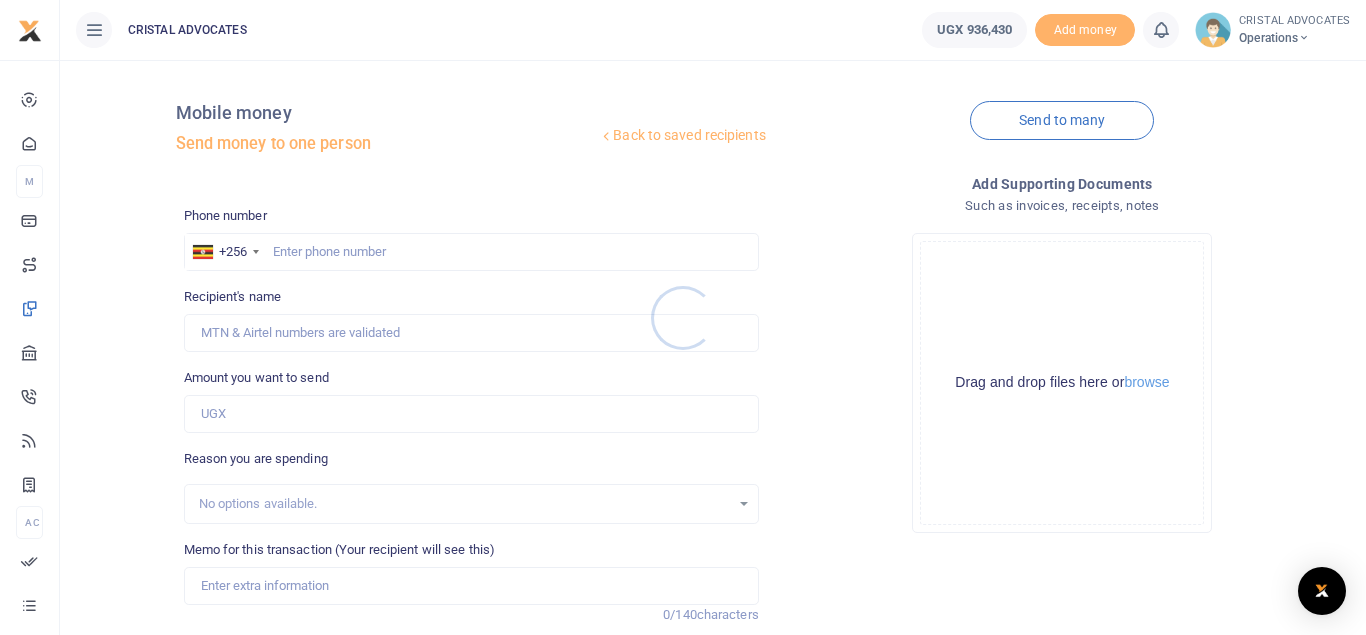 click at bounding box center [683, 317] 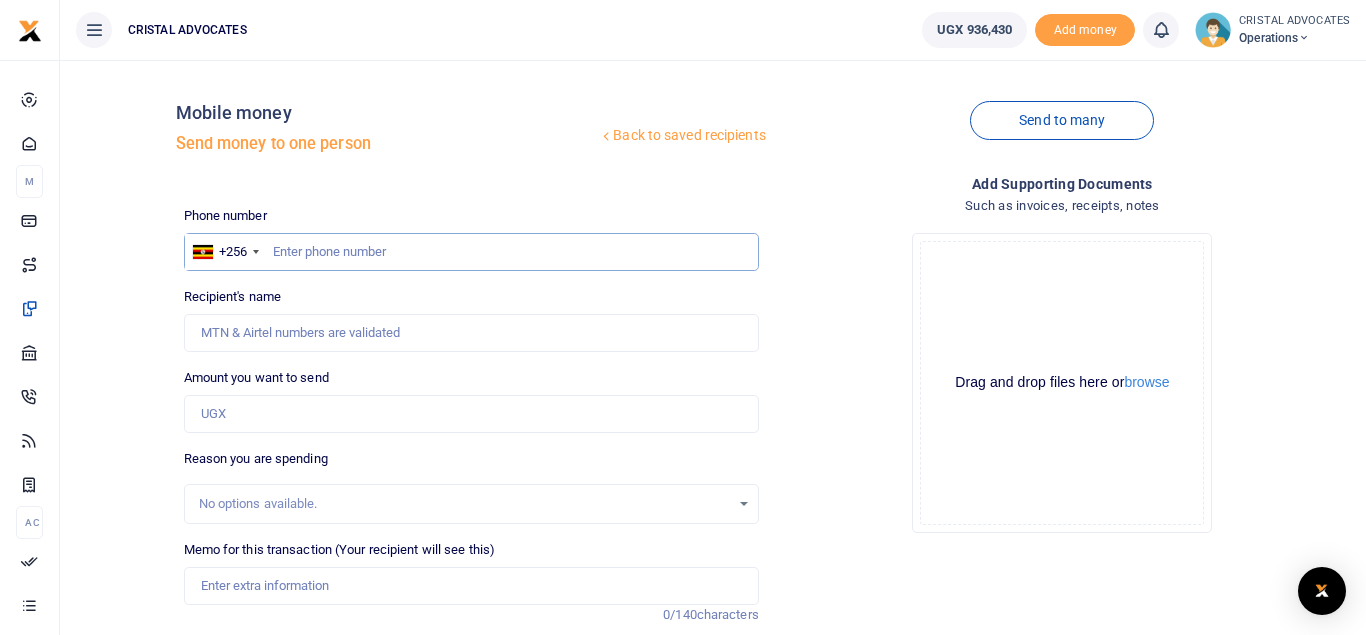 click at bounding box center (471, 252) 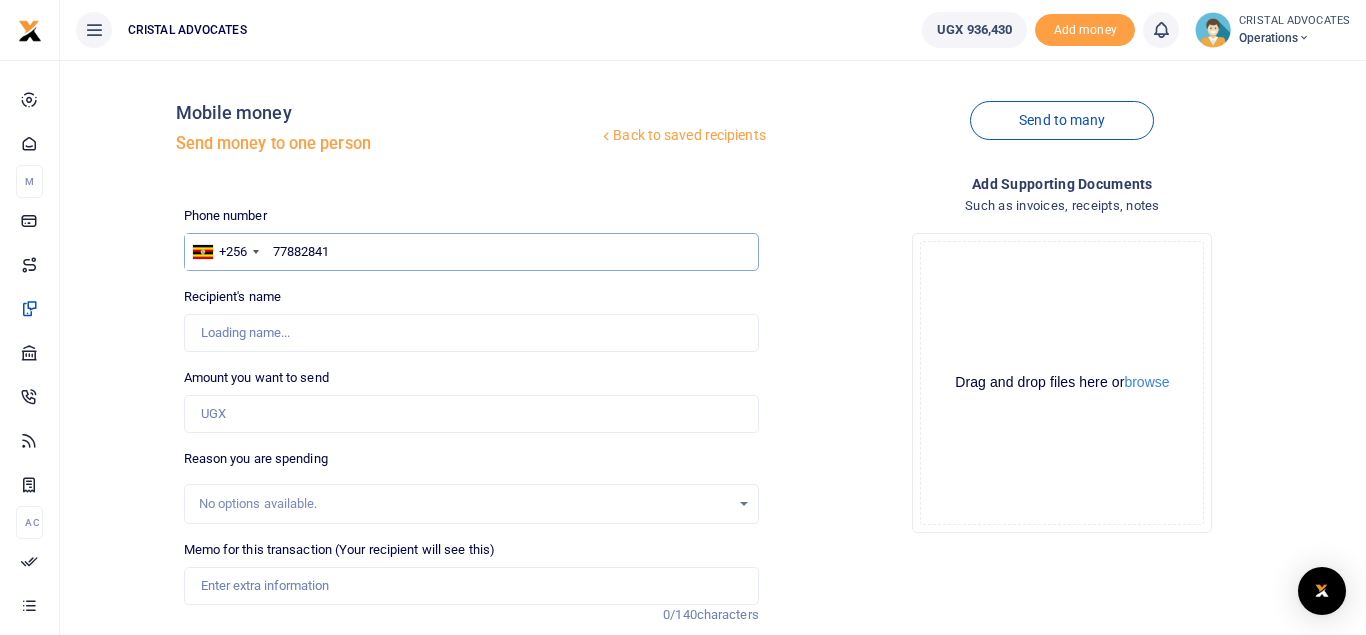 type on "778828410" 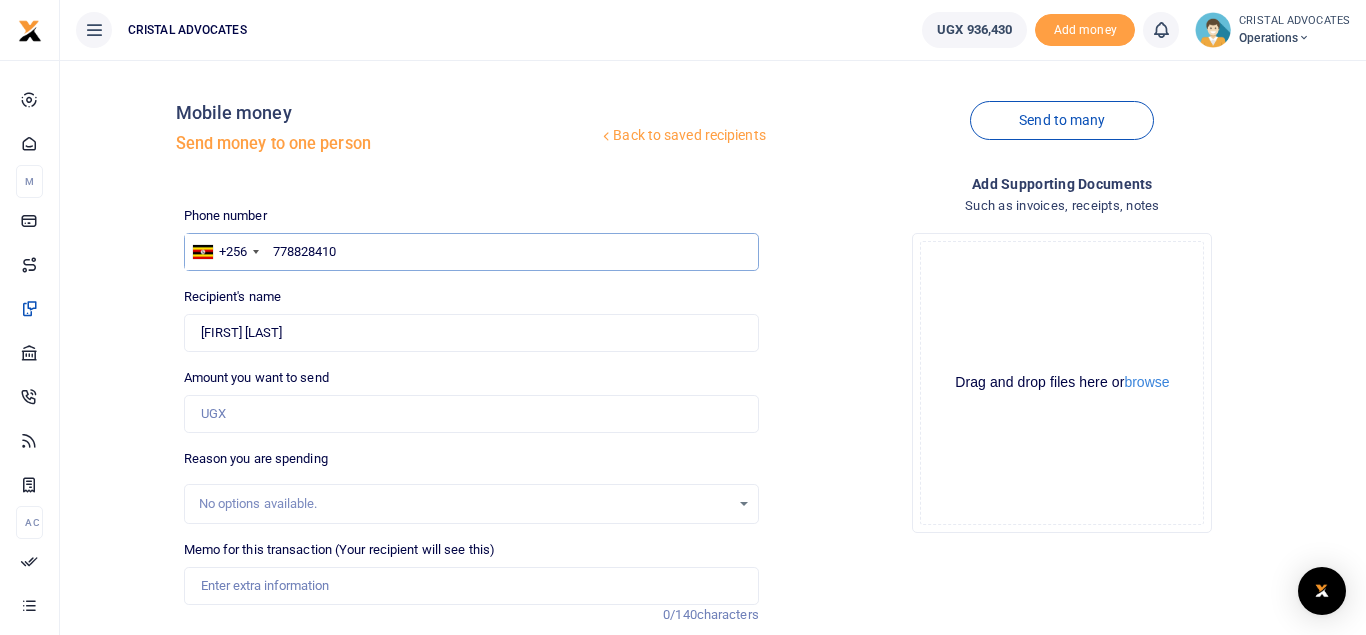 type on "Opindeni Noah Priest Dragudi" 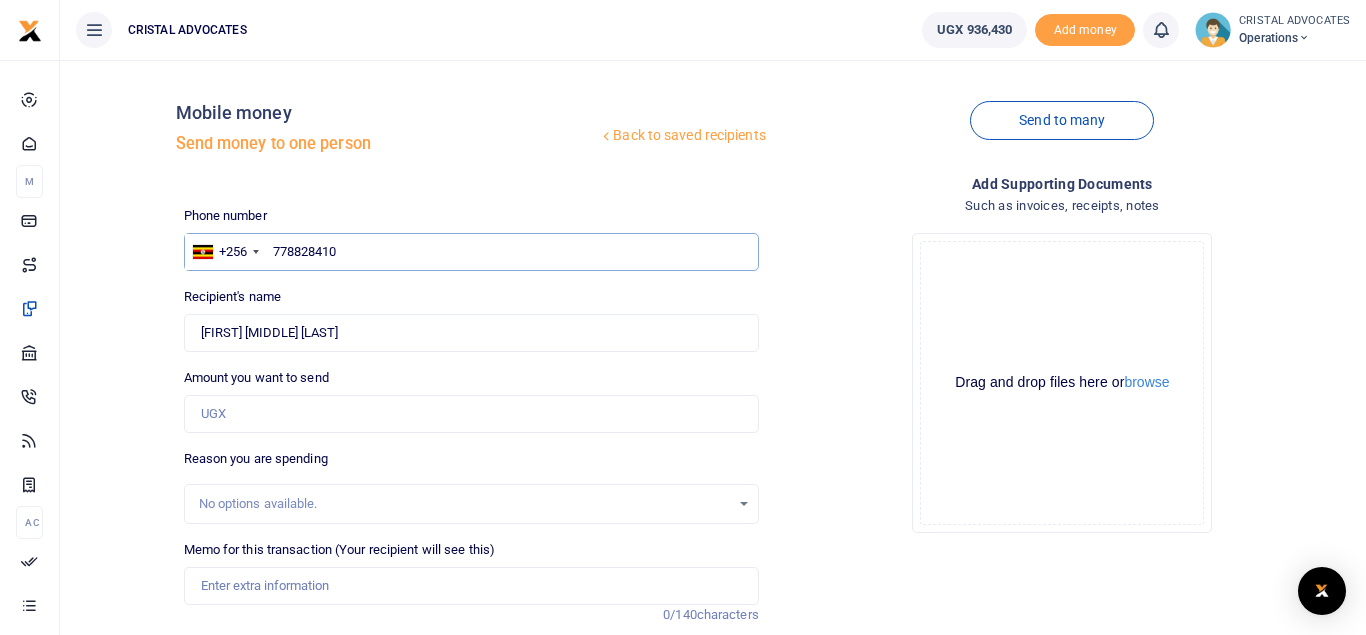 type on "778828410" 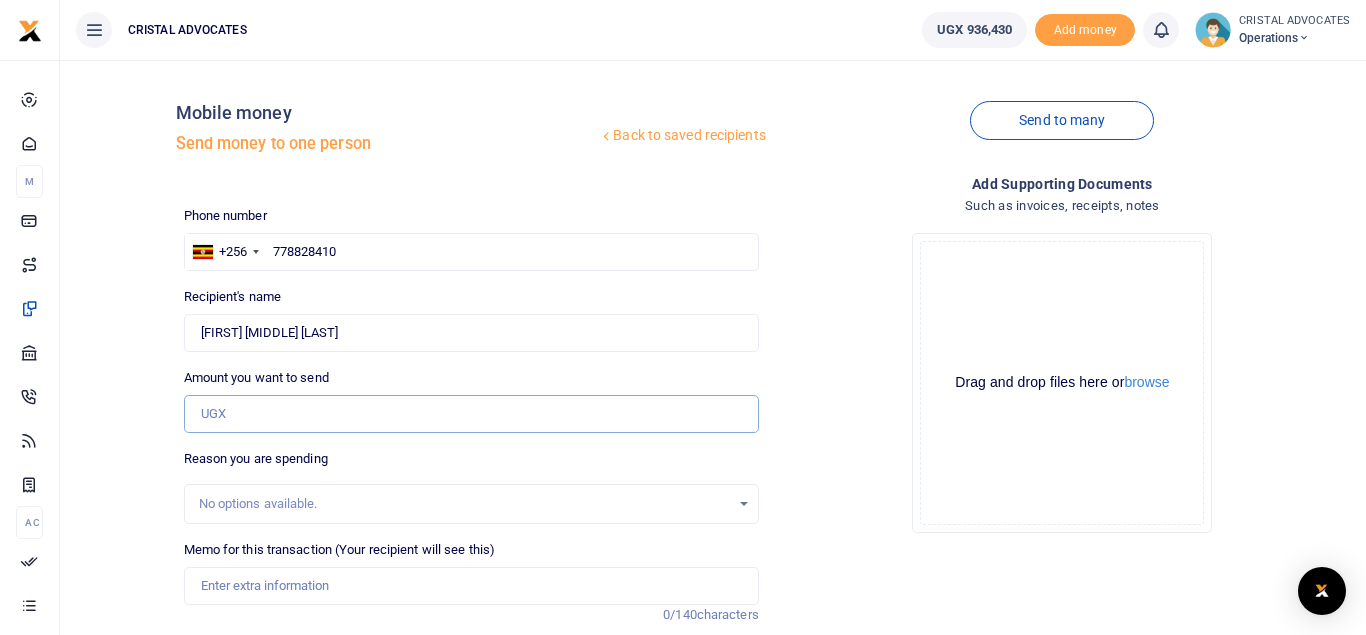 click on "Amount you want to send" at bounding box center (471, 414) 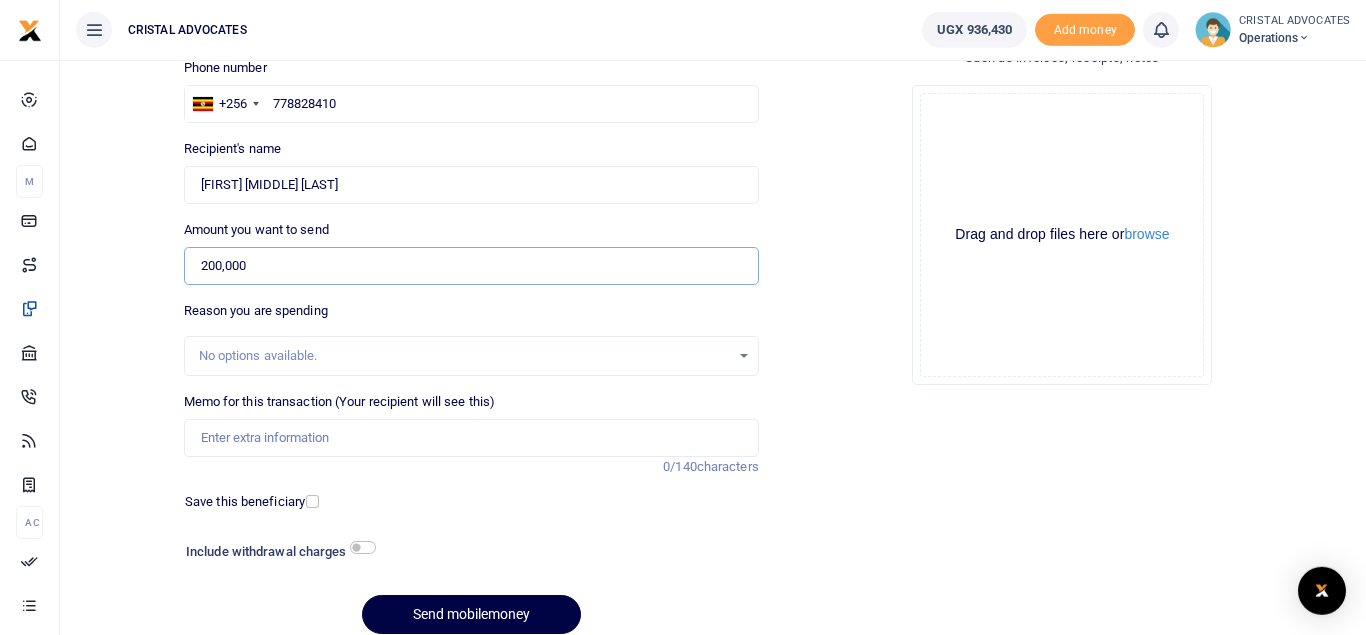 scroll, scrollTop: 155, scrollLeft: 0, axis: vertical 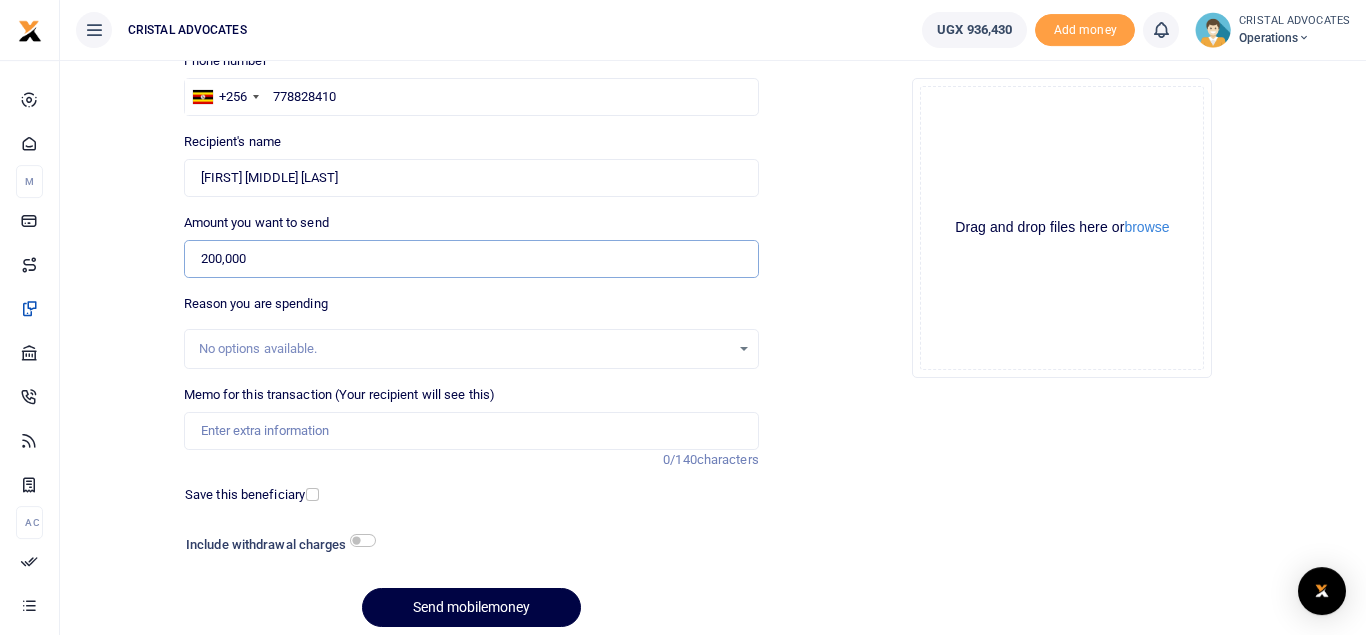 type on "200,000" 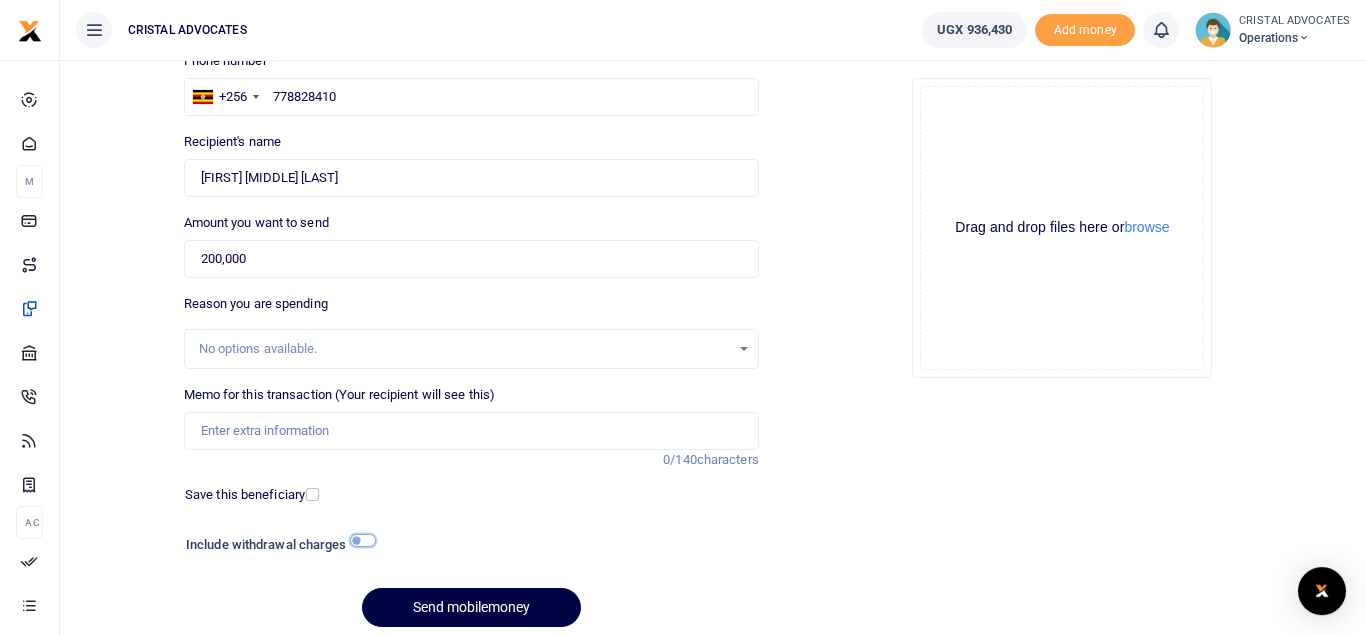 click at bounding box center (363, 540) 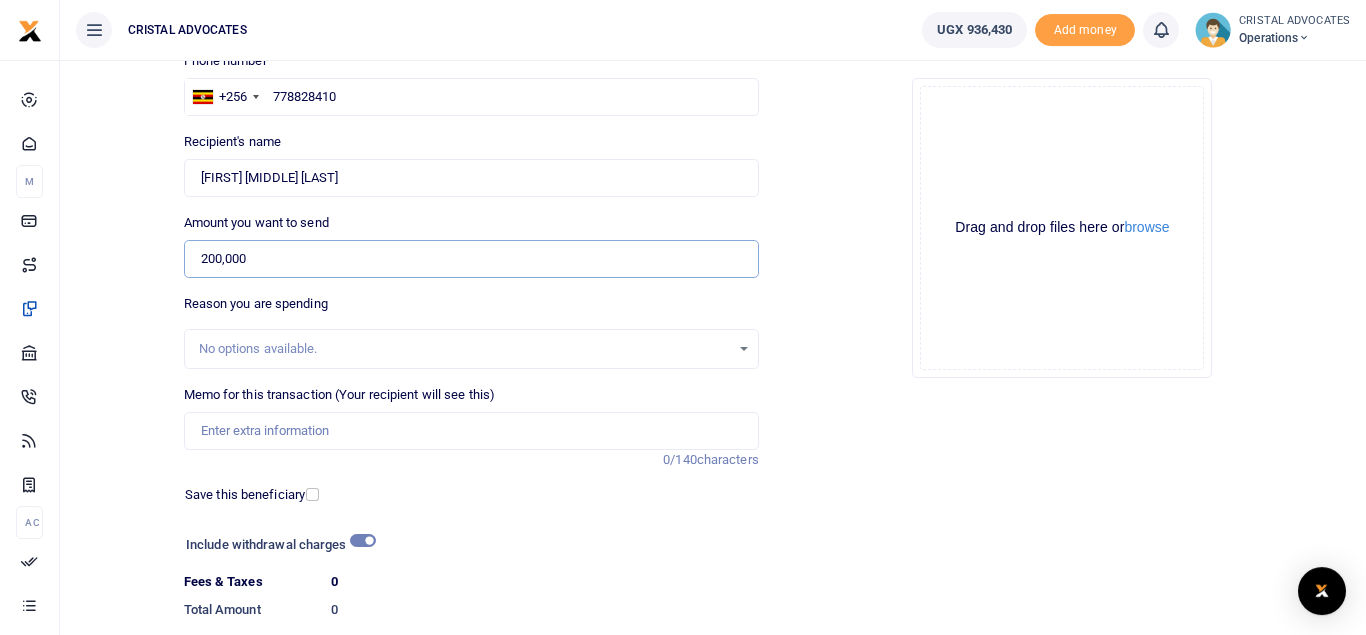 click on "200,000" at bounding box center (471, 259) 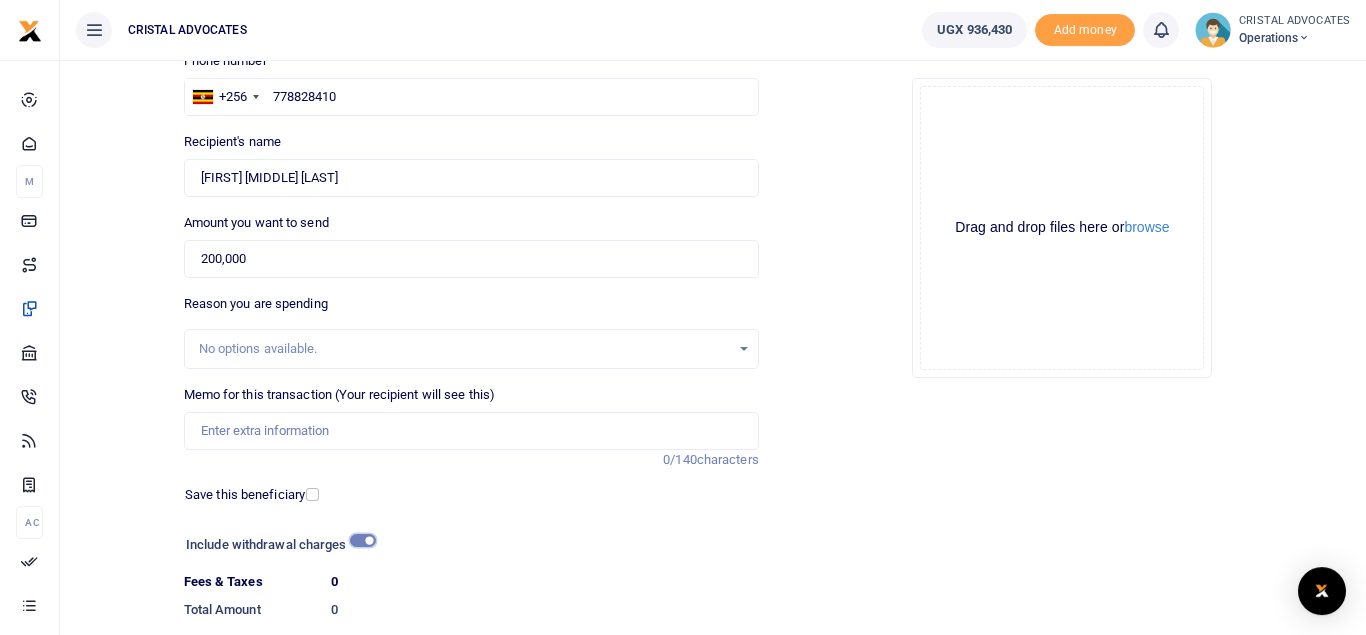 click at bounding box center (363, 540) 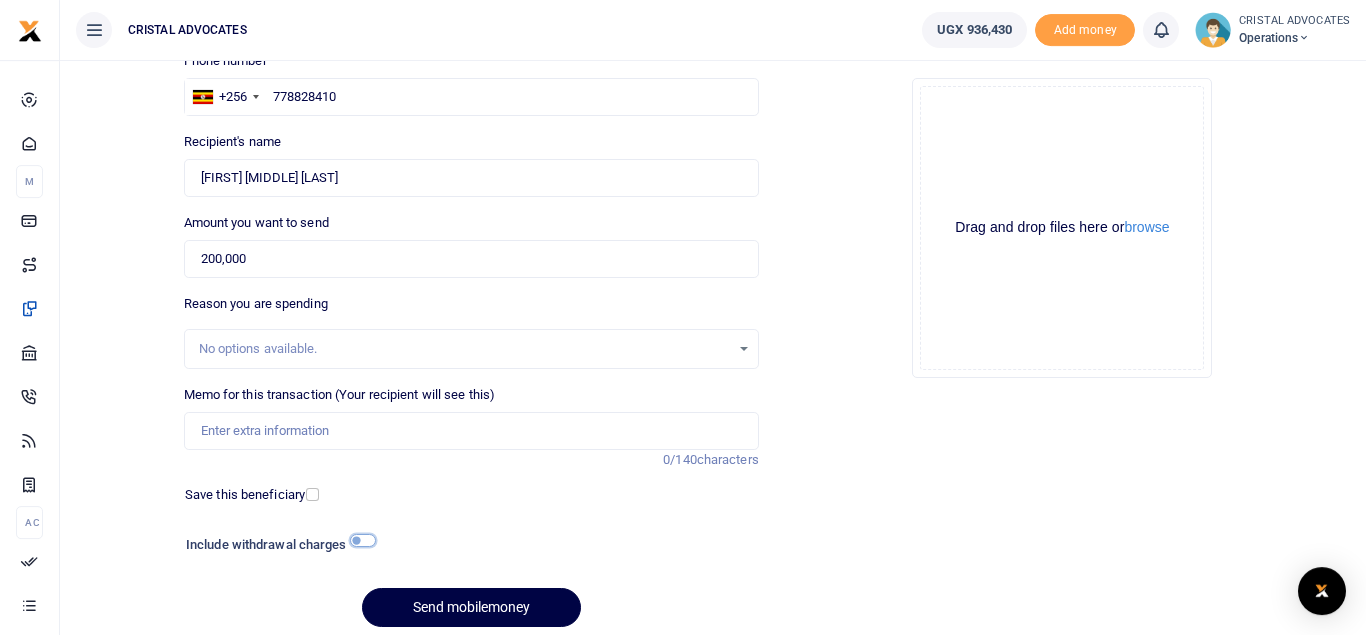 click at bounding box center [363, 540] 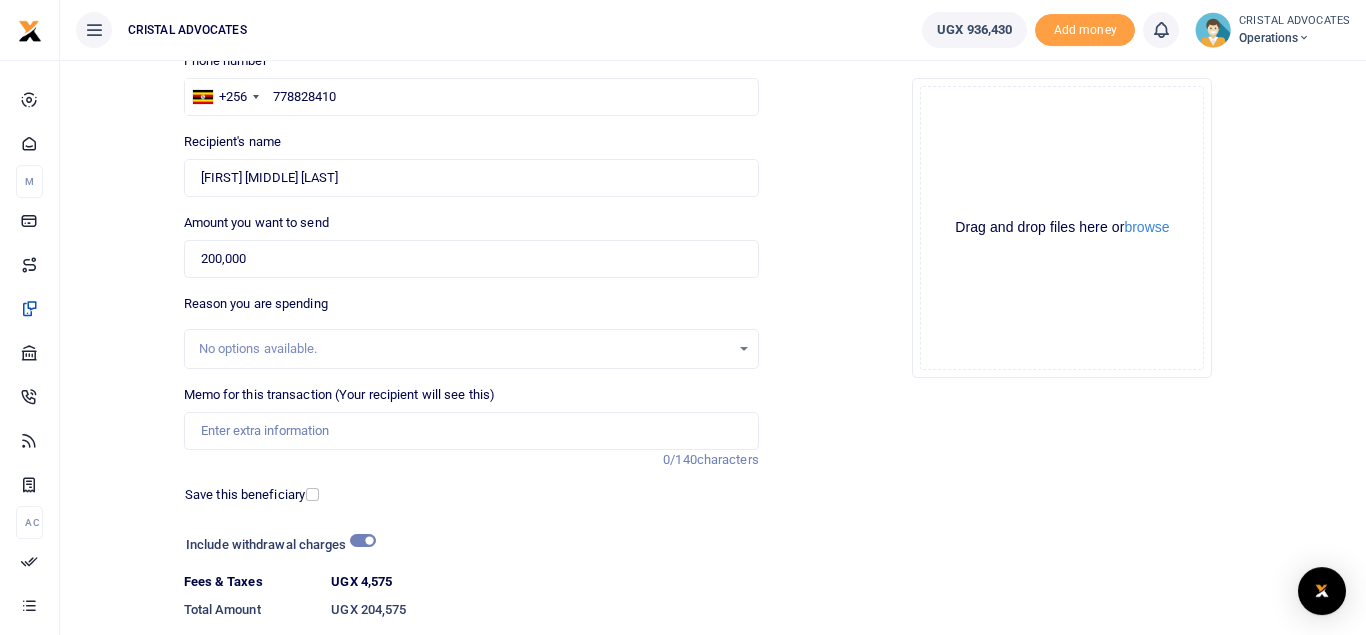 click on "UGX  4,575" at bounding box center (361, 582) 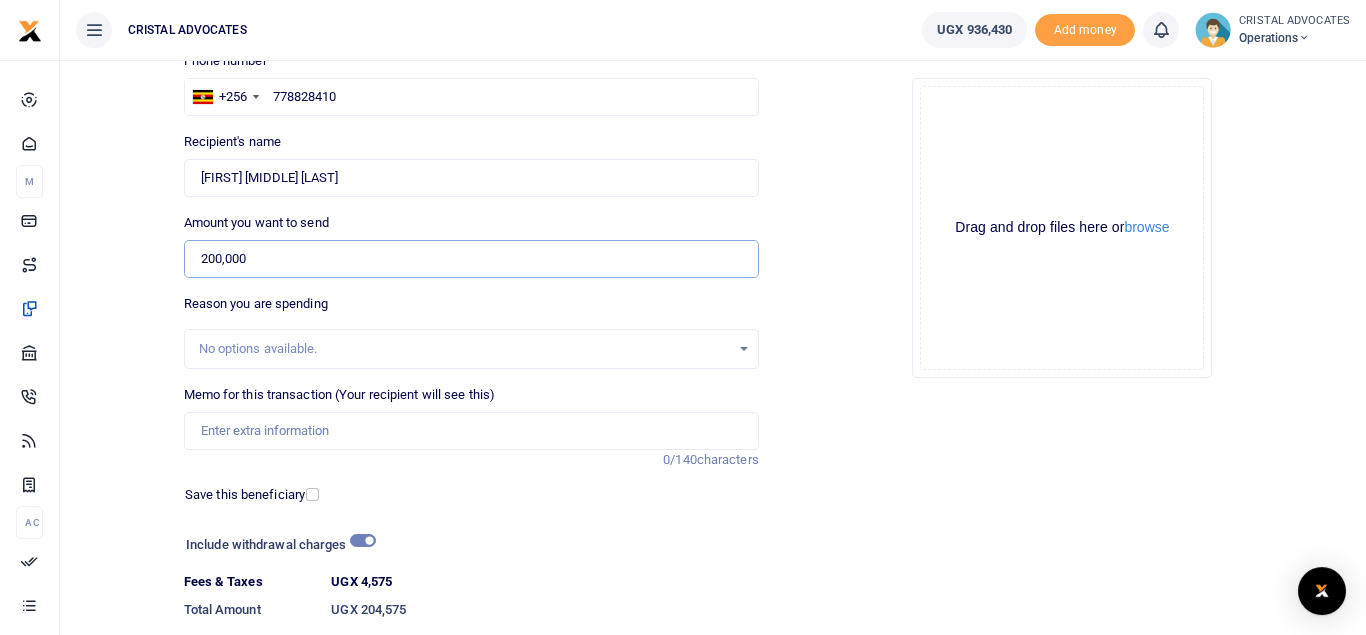 click on "200,000" at bounding box center [471, 259] 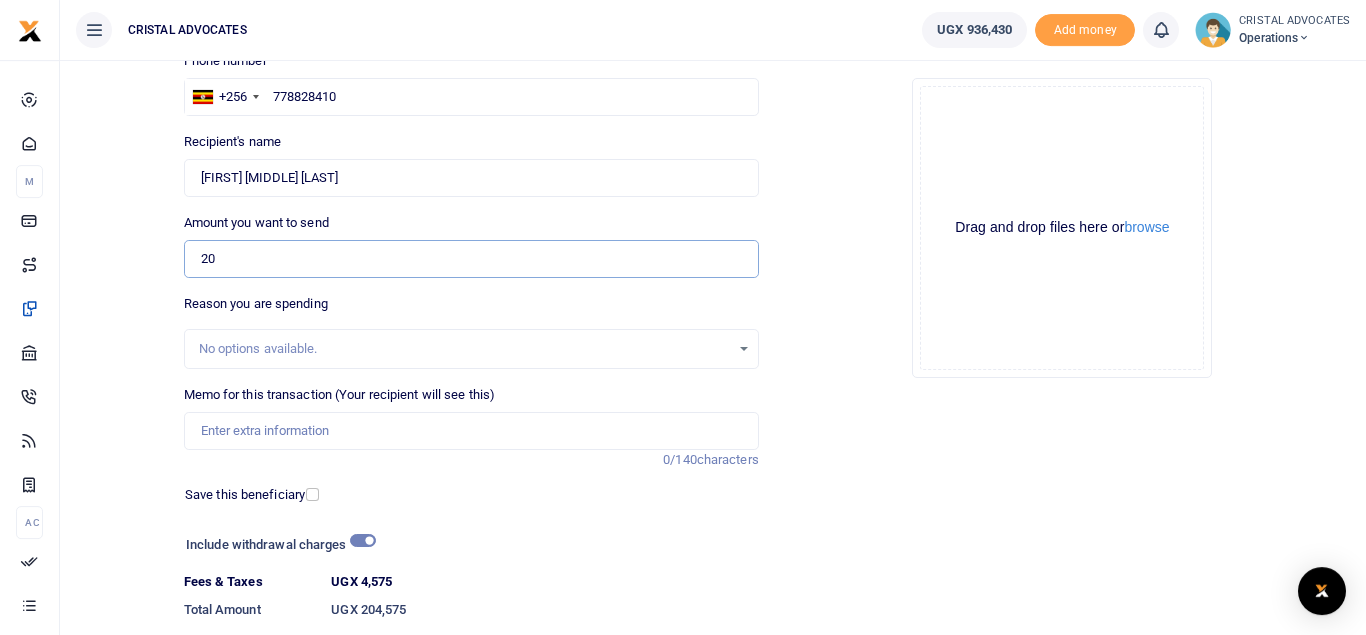 type on "2" 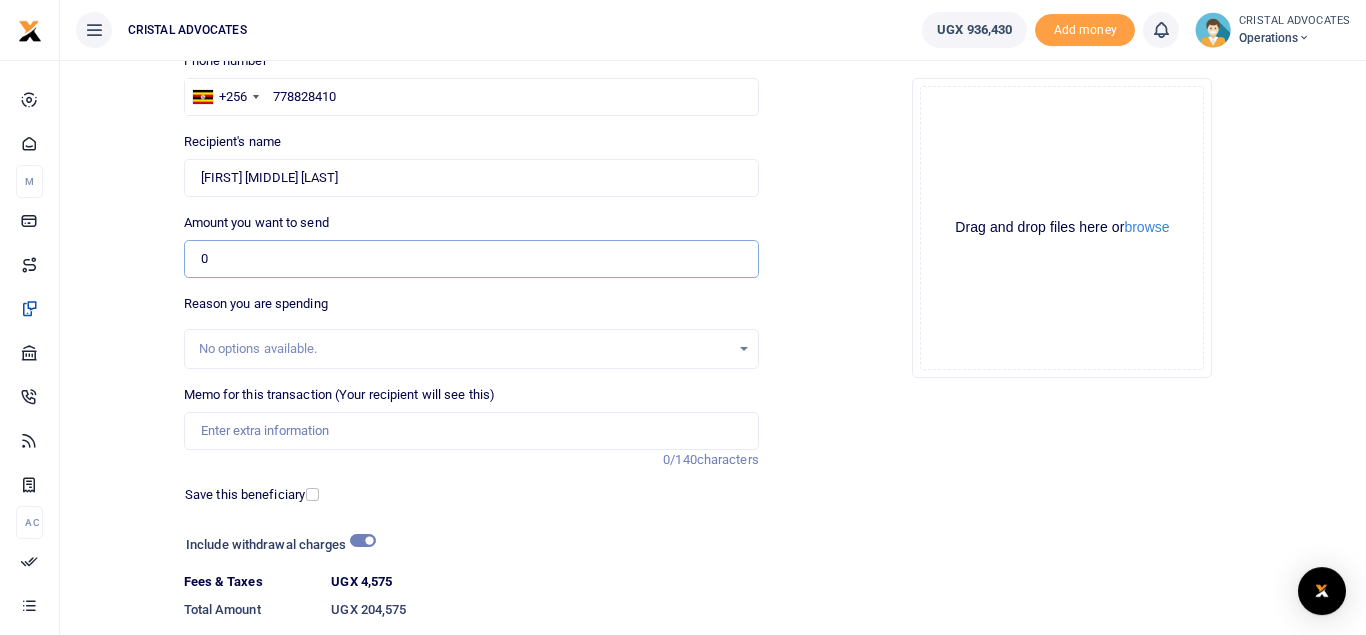 type on "0" 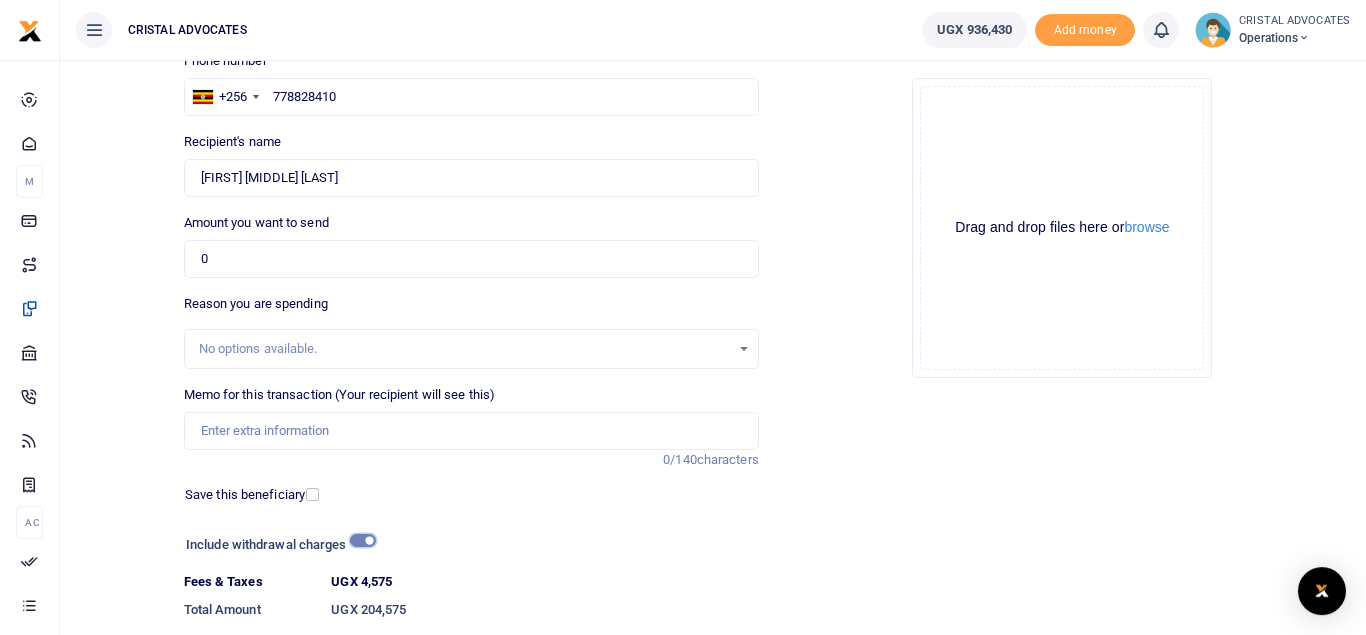 click at bounding box center (363, 540) 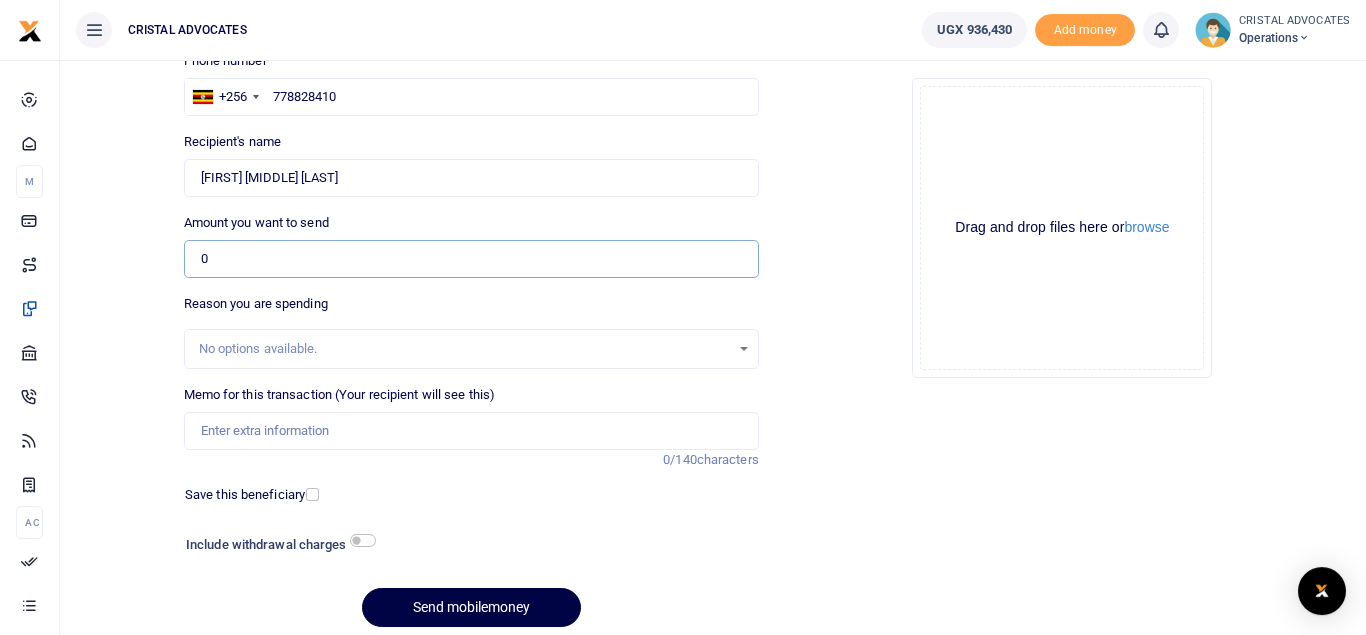 click on "0" at bounding box center (471, 259) 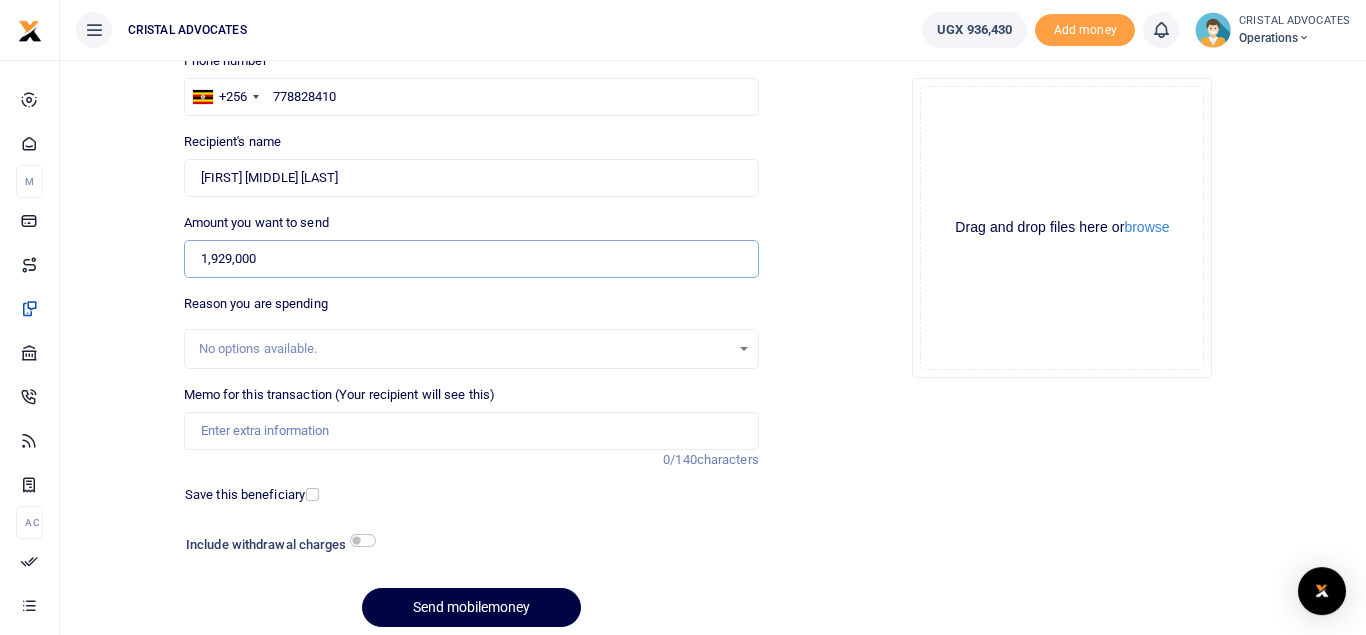type on "1,929,000" 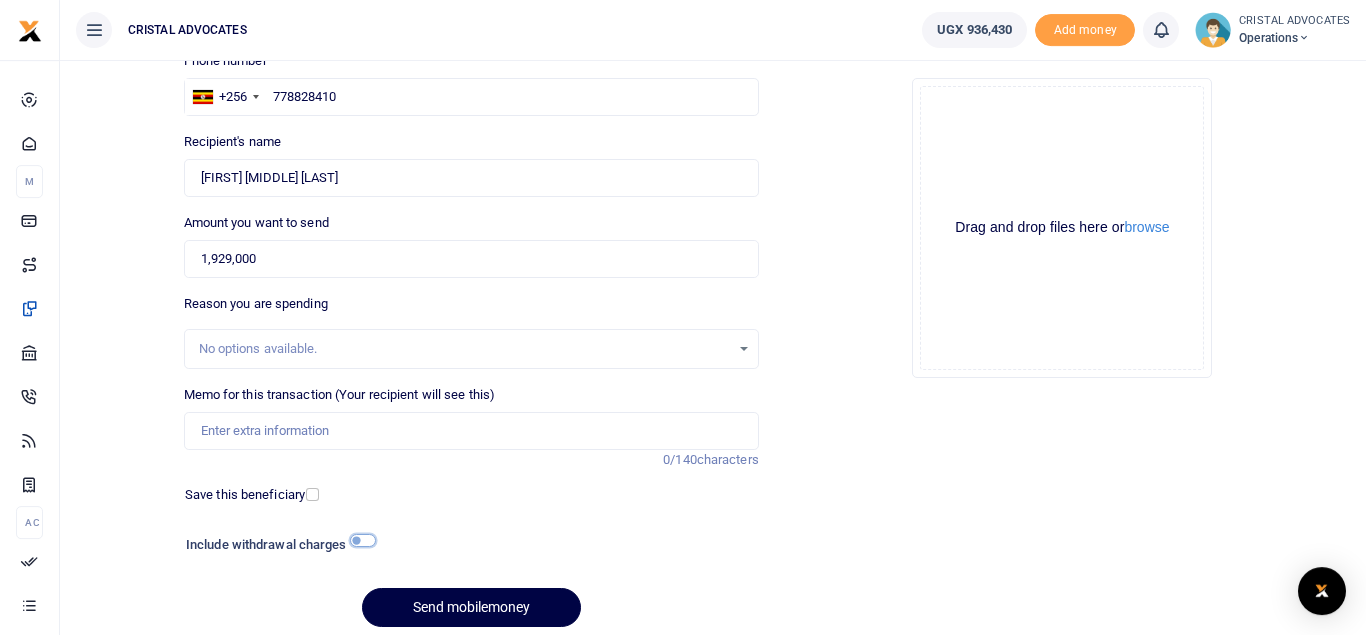 click at bounding box center [363, 540] 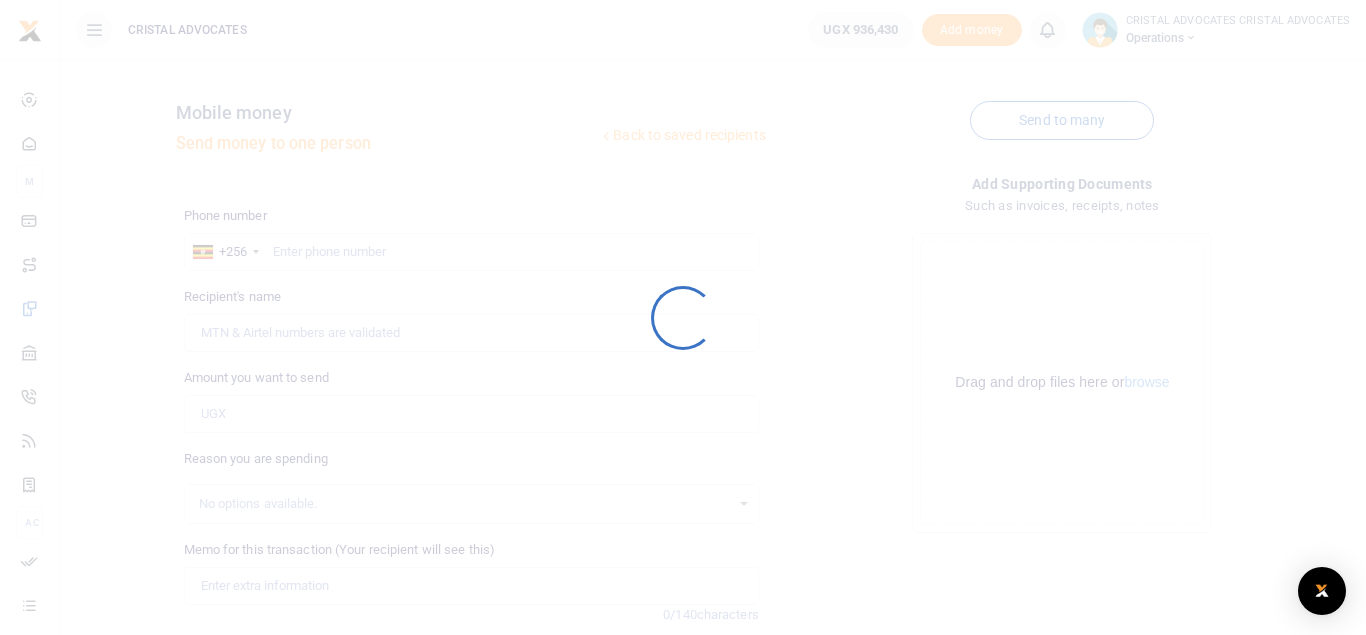 scroll, scrollTop: 0, scrollLeft: 0, axis: both 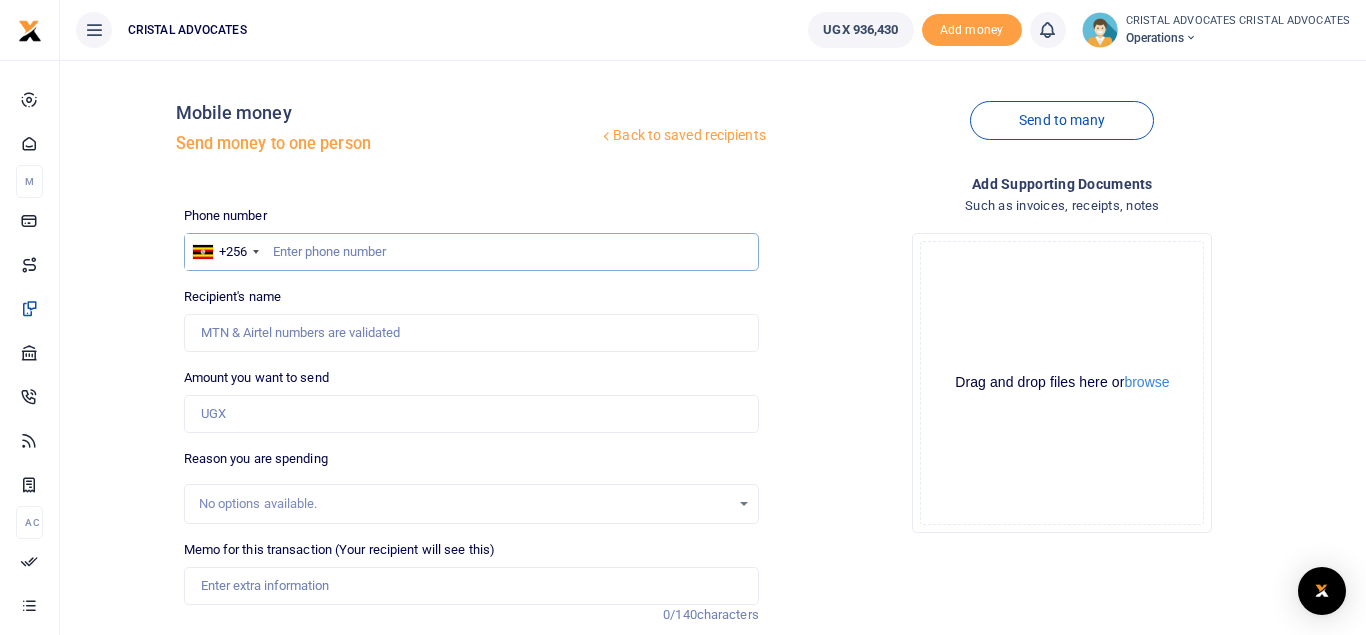 click at bounding box center (471, 252) 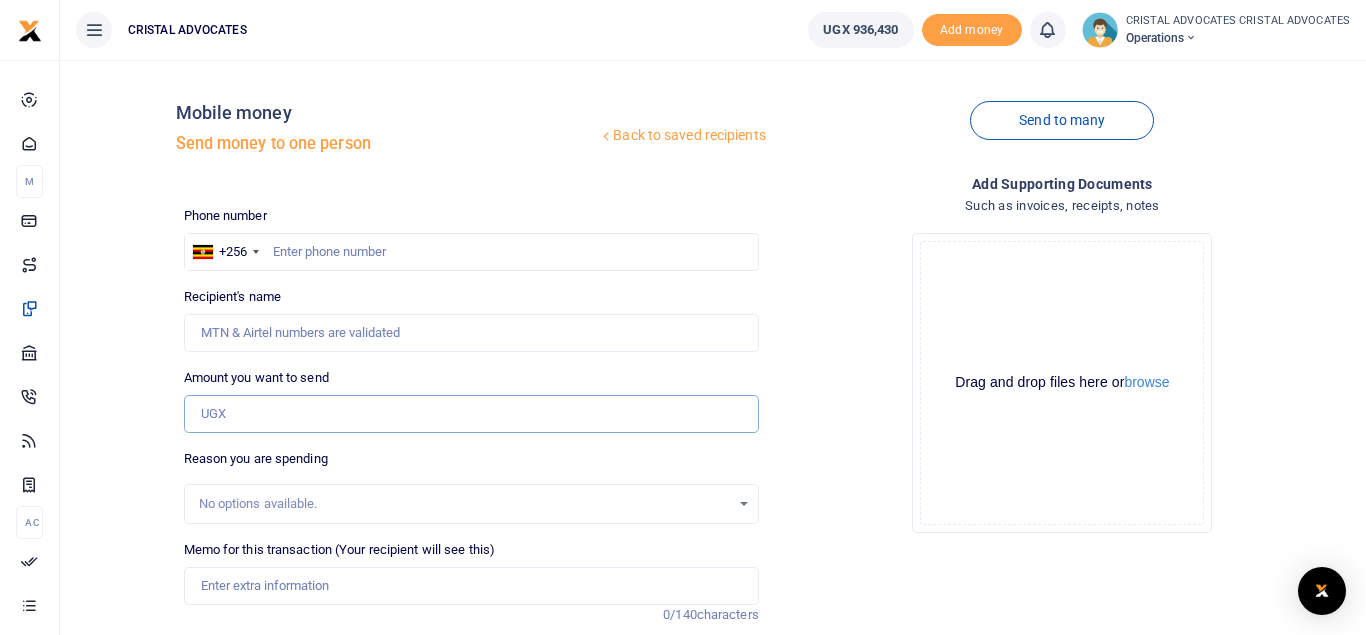 click on "Amount you want to send" at bounding box center (471, 414) 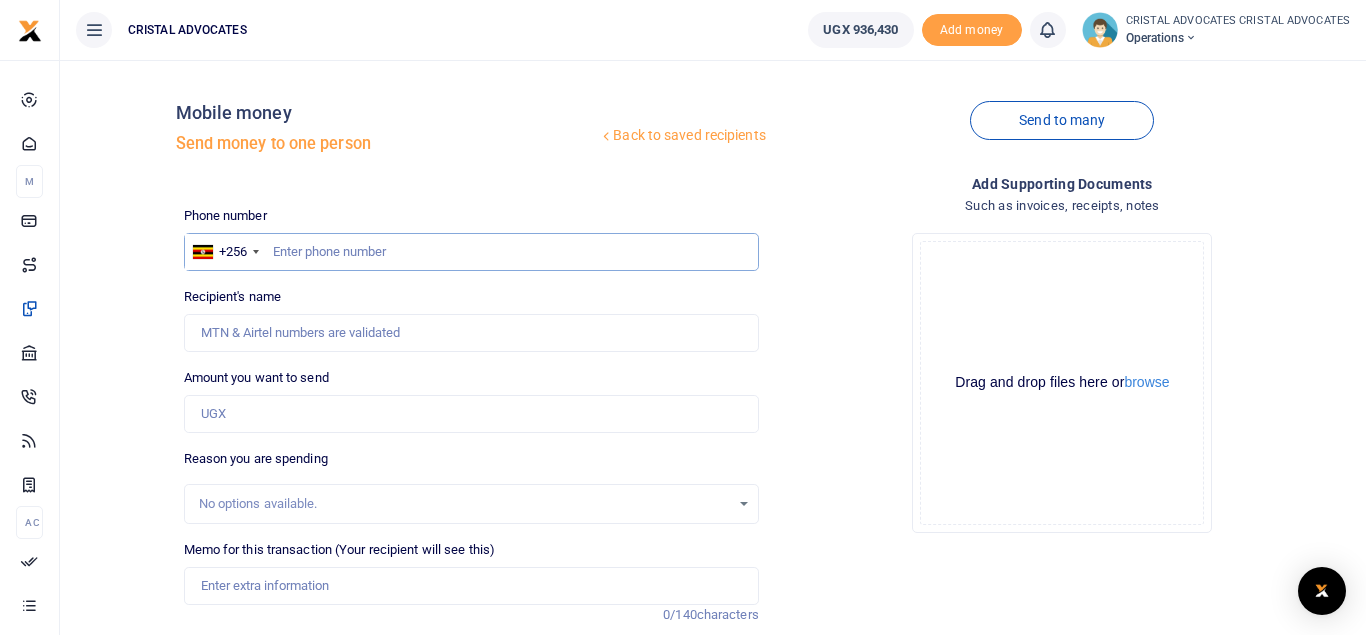 click at bounding box center (471, 252) 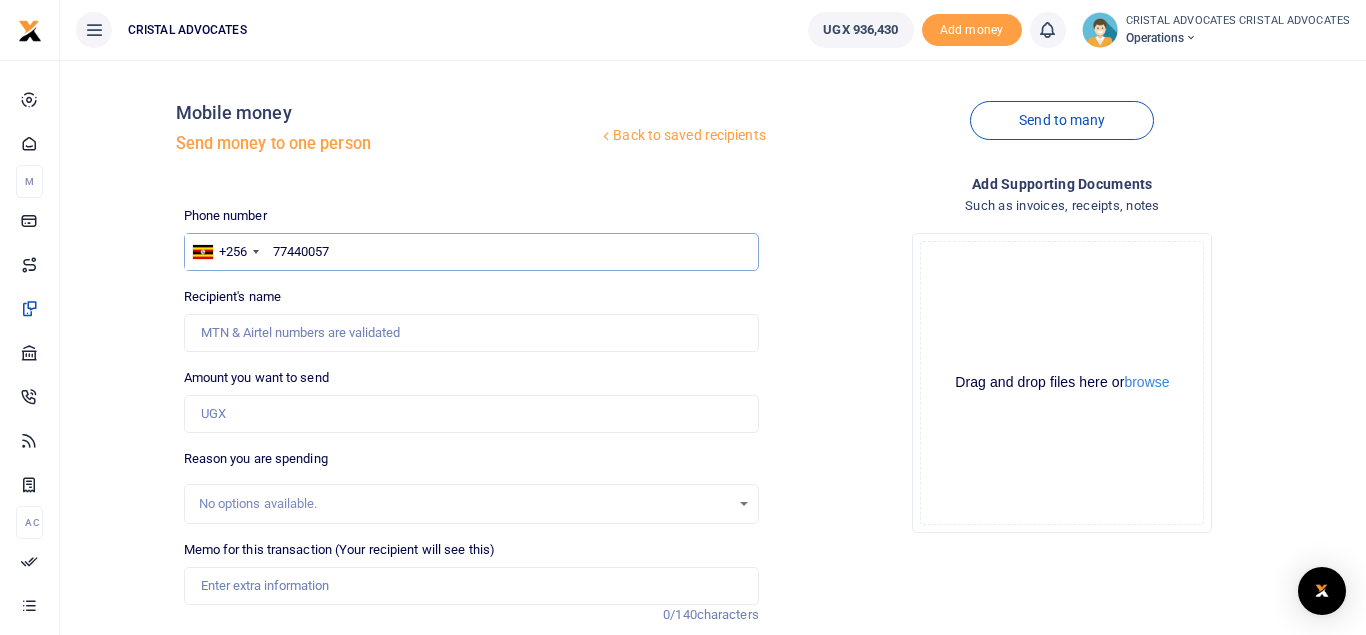 type on "774400570" 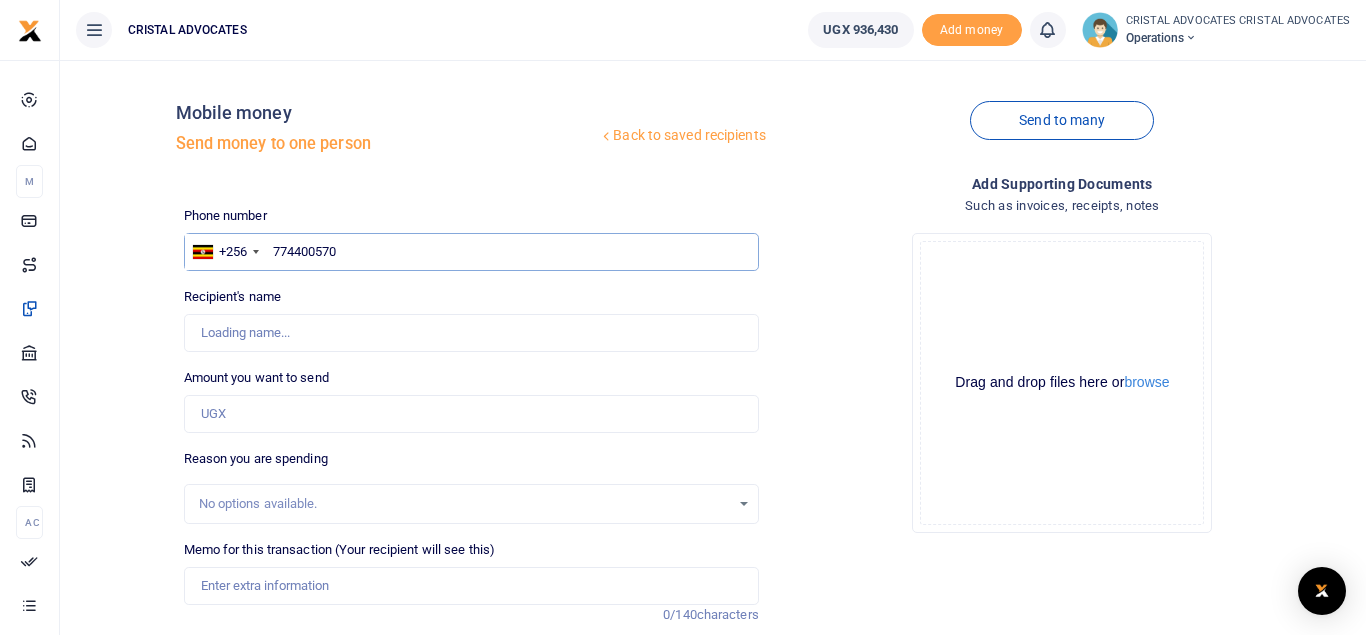 type on "Gerald Bukenya" 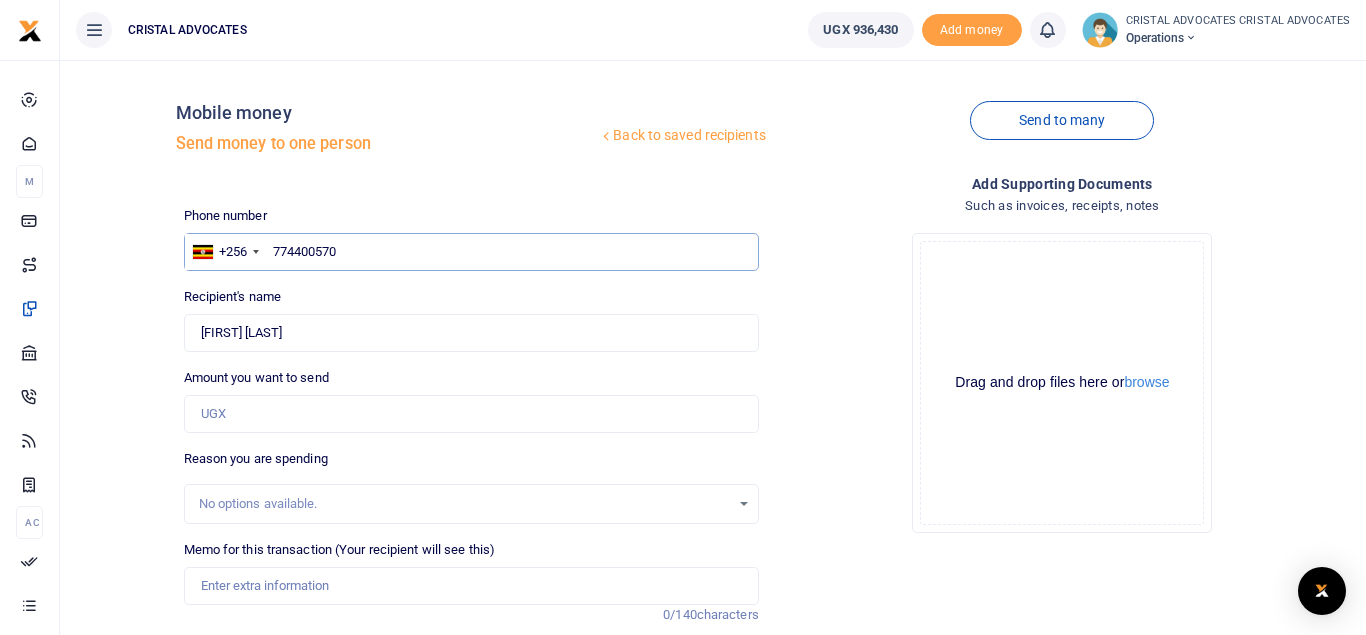 click on "774400570" at bounding box center [471, 252] 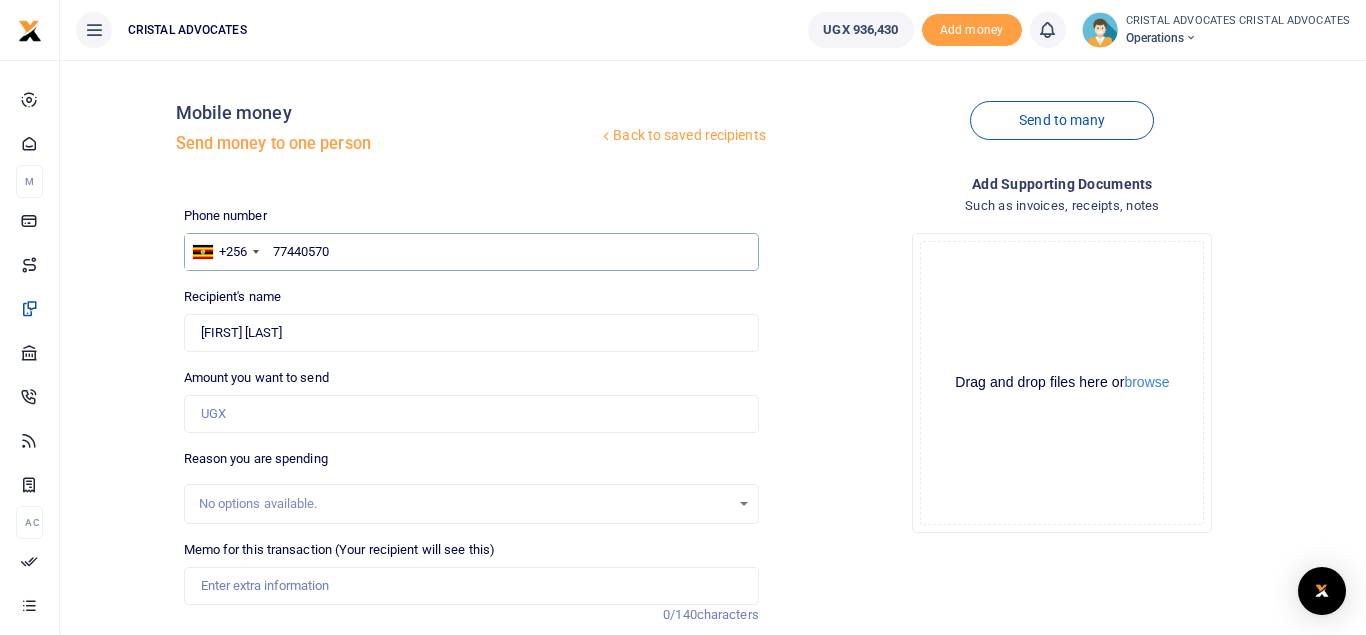 type on "774405570" 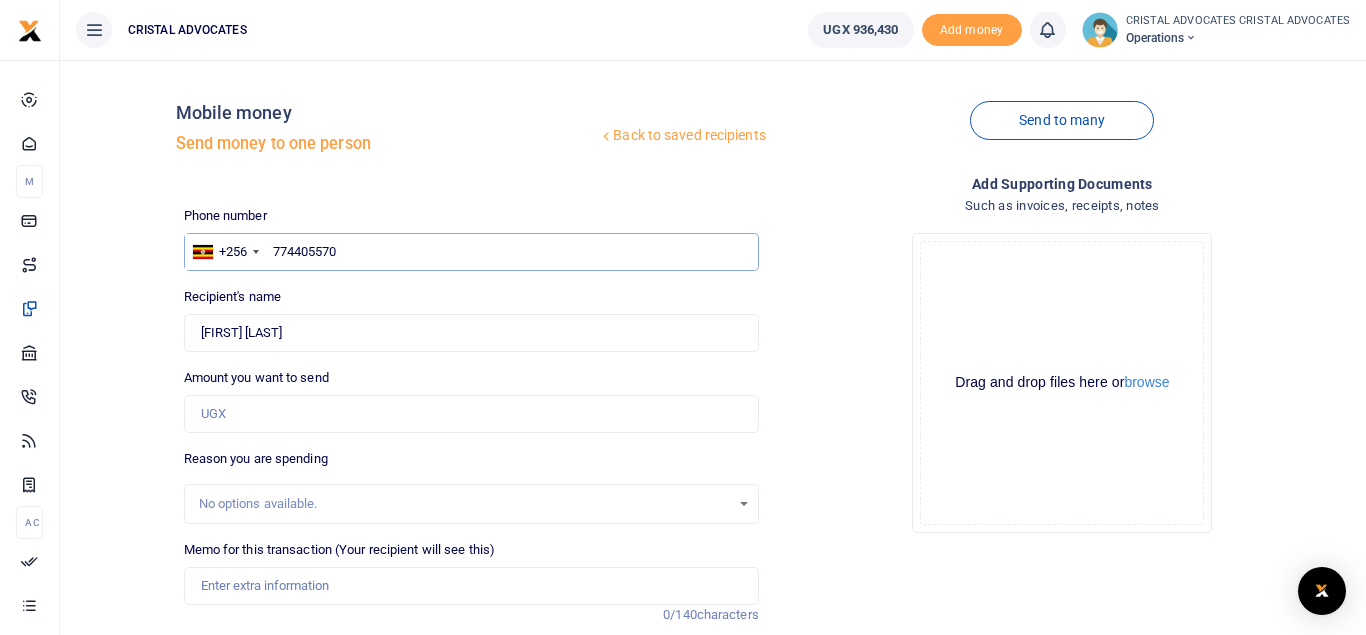 type on "Mwanje Muhammed Muniru" 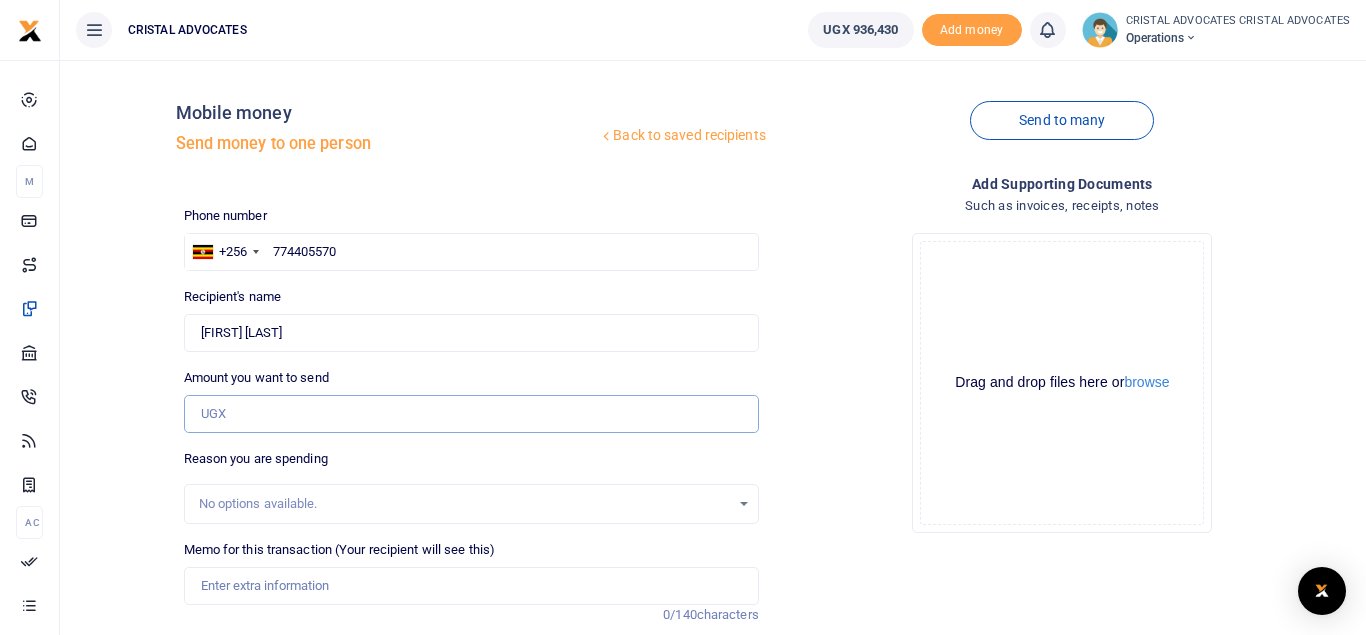 click on "Amount you want to send" at bounding box center (471, 414) 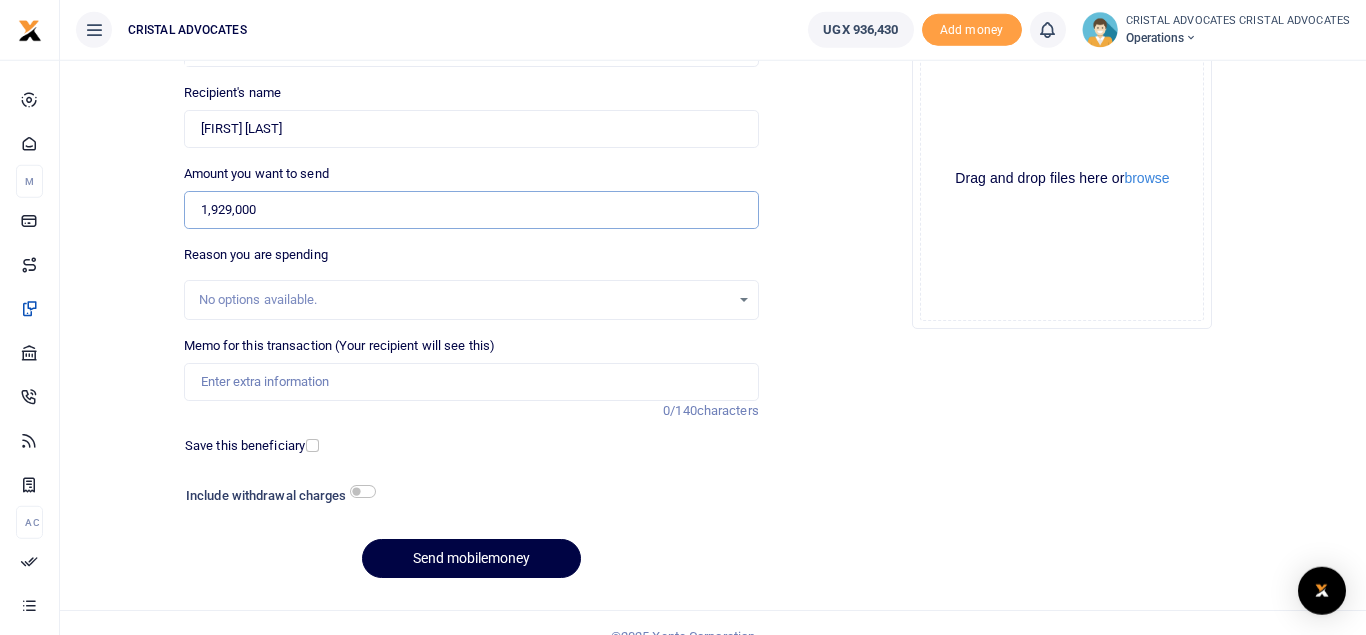 scroll, scrollTop: 231, scrollLeft: 0, axis: vertical 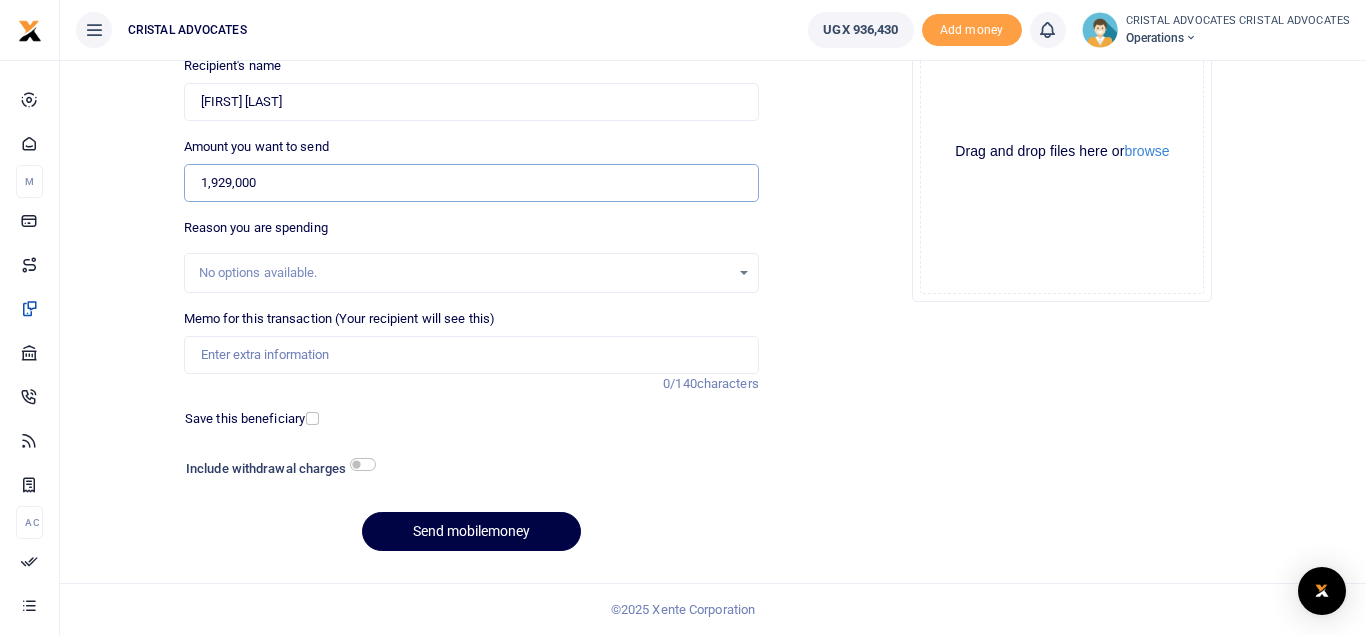 type on "1,929,000" 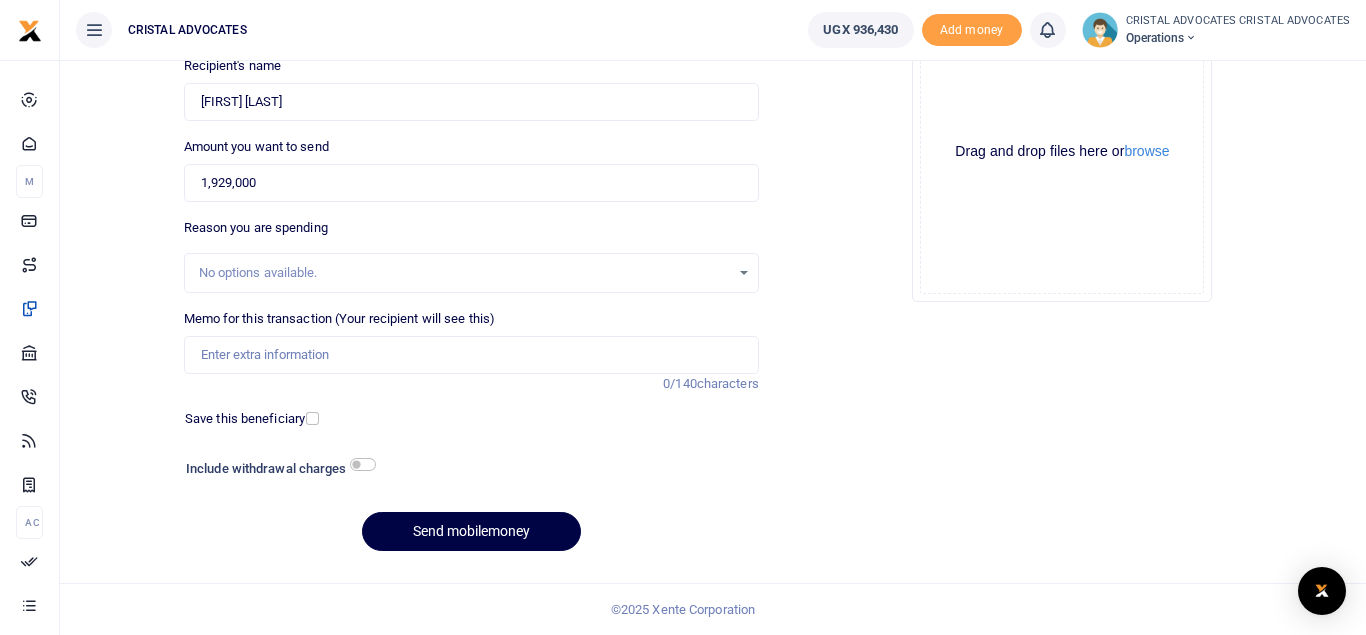 click on "Include withdrawal charges" at bounding box center [276, 471] 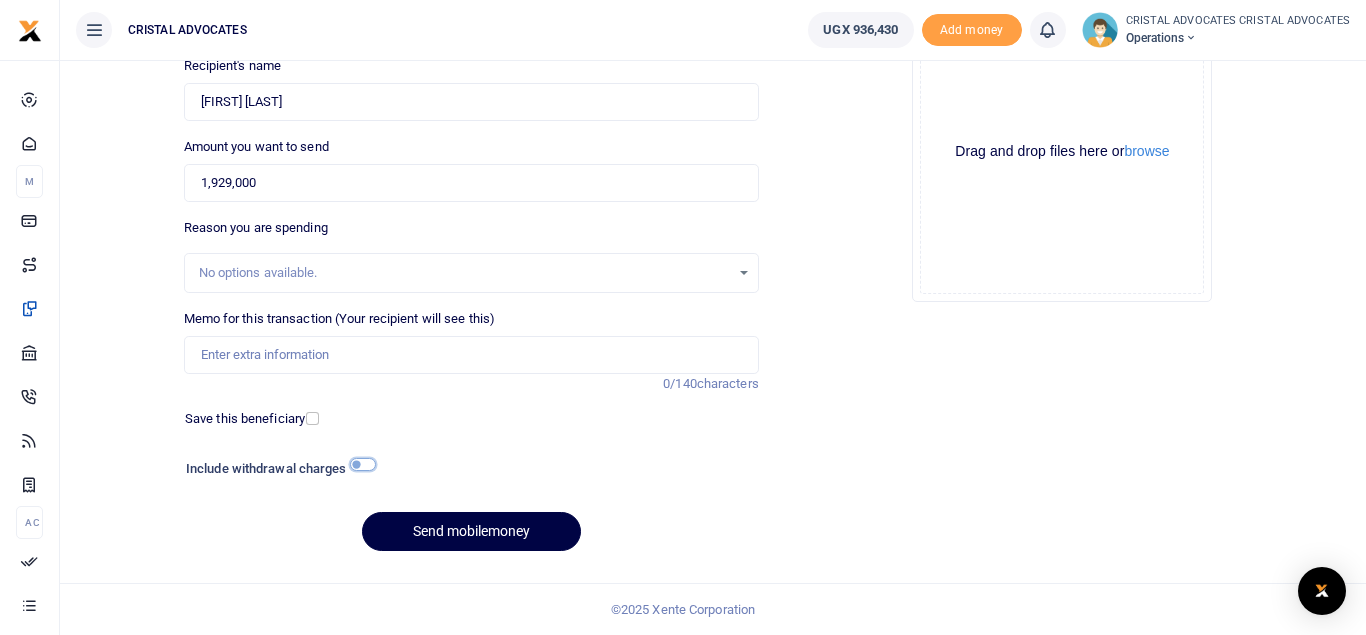 click at bounding box center (363, 464) 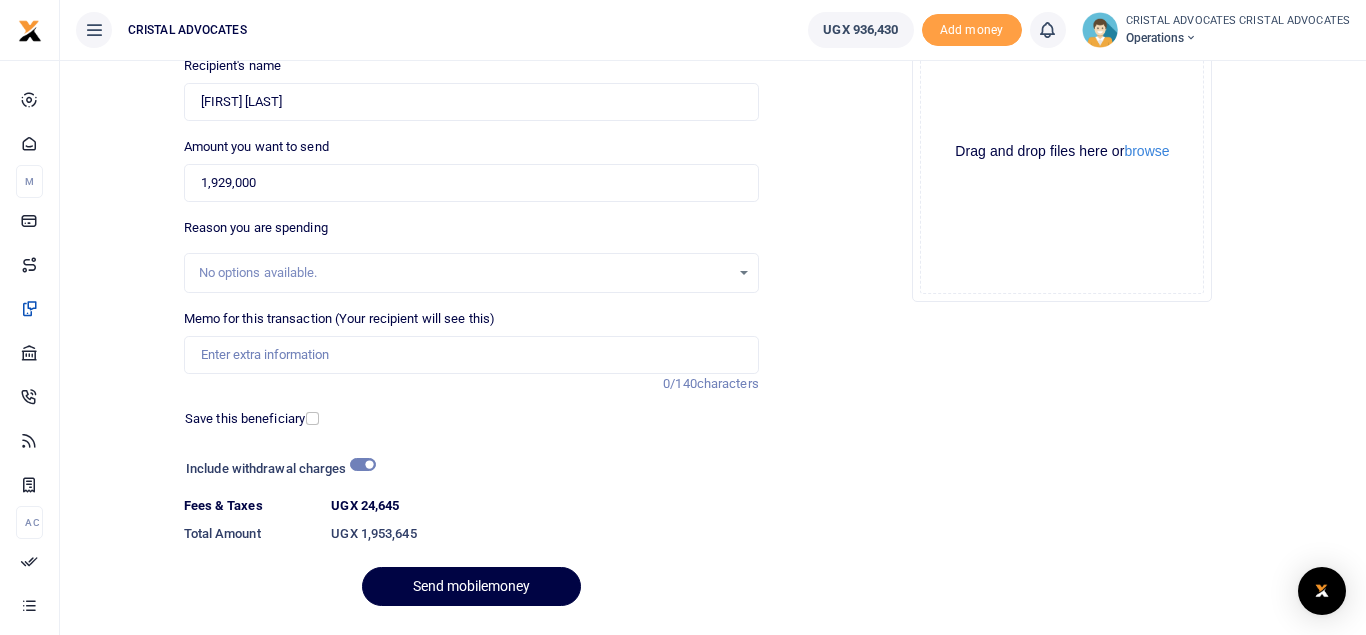 click on "UGX  24,645" at bounding box center [544, 506] 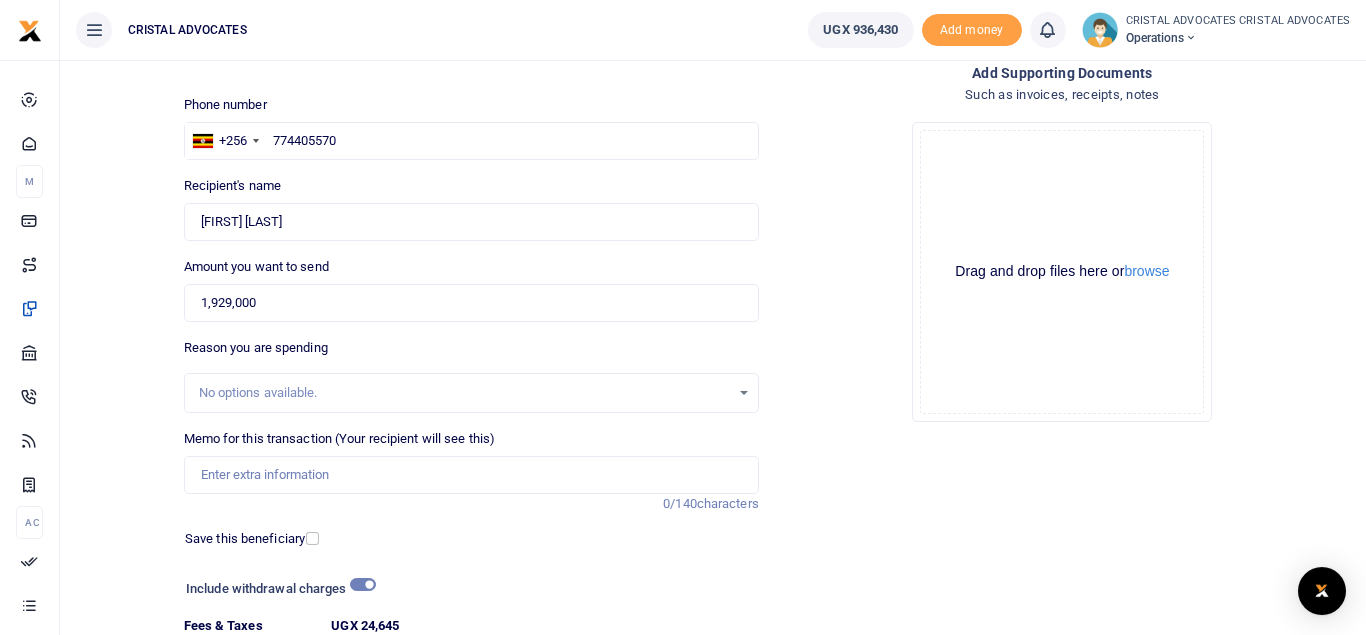 scroll, scrollTop: 108, scrollLeft: 0, axis: vertical 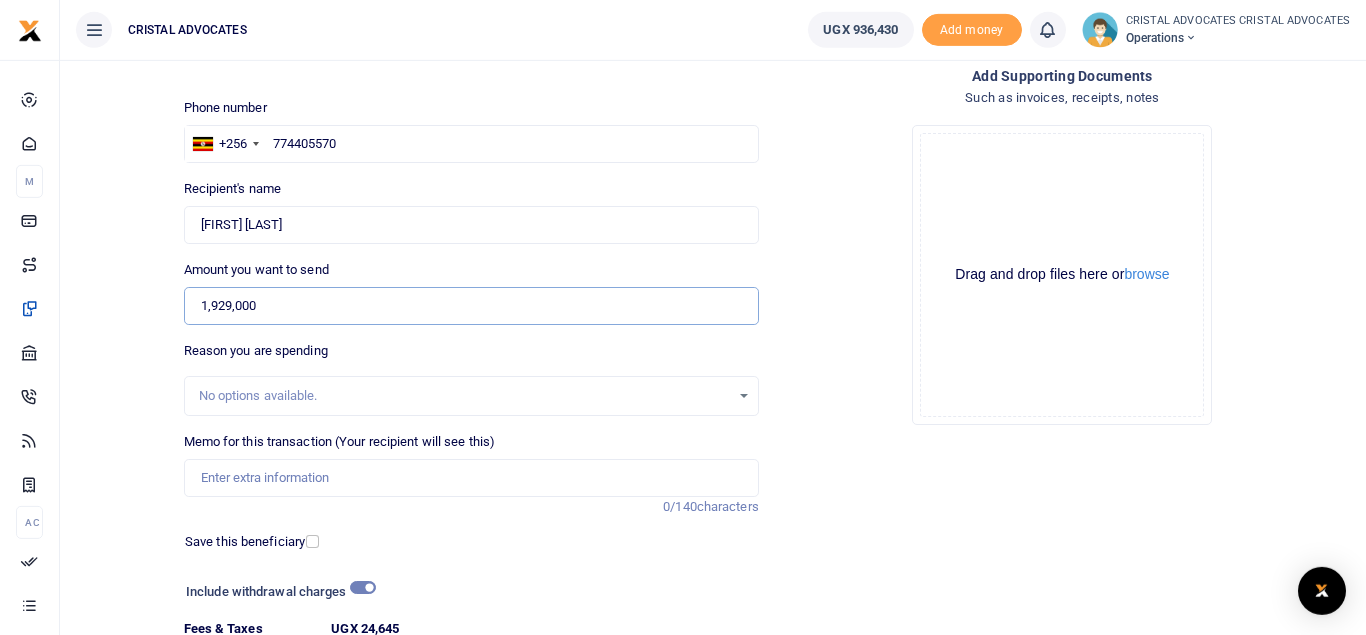 click on "1,929,000" at bounding box center [471, 306] 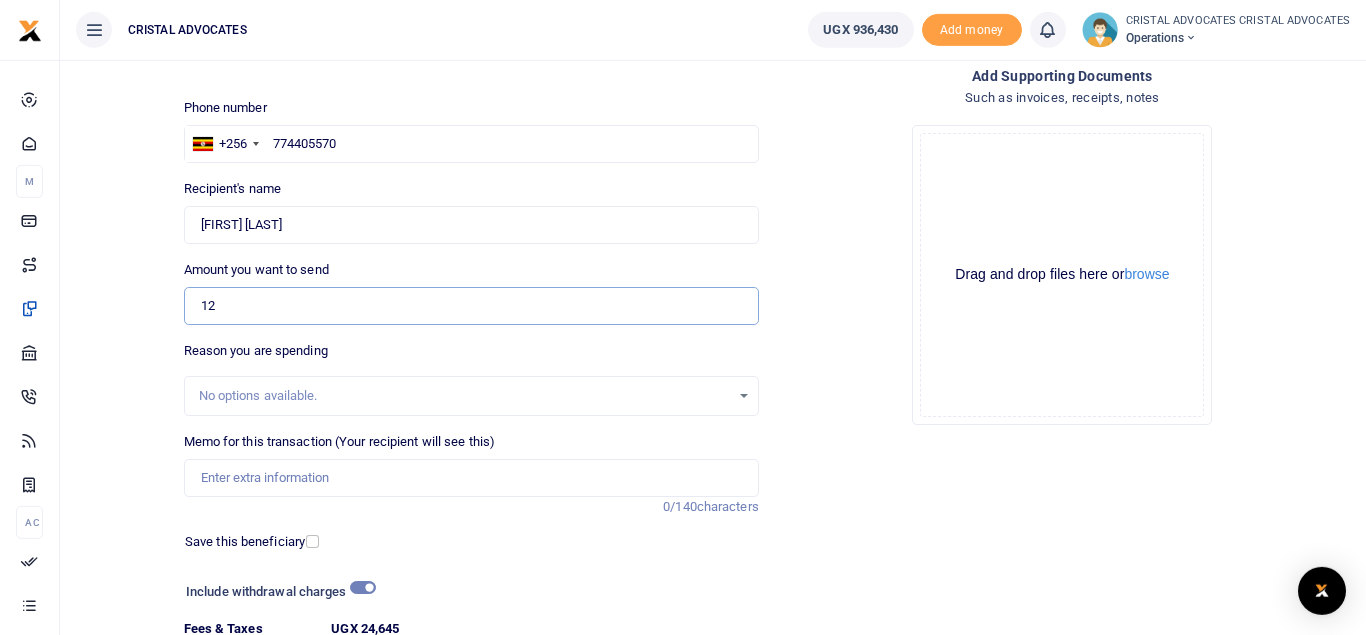 type on "1" 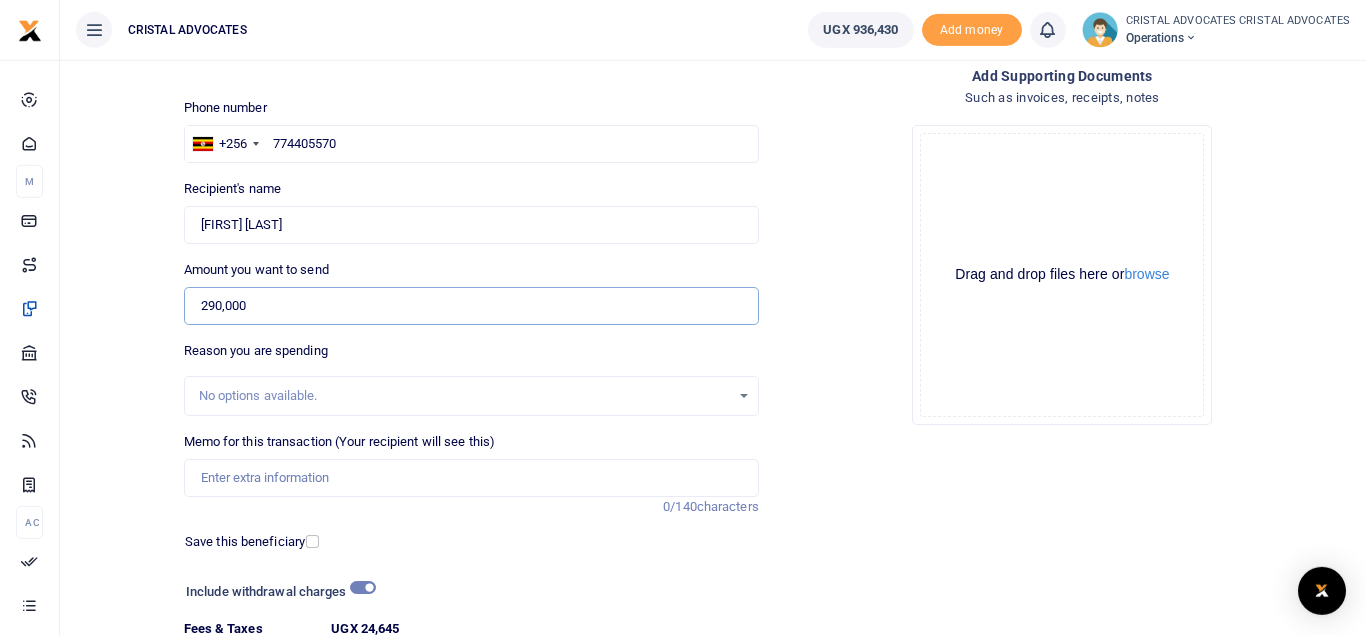 type on "290,000" 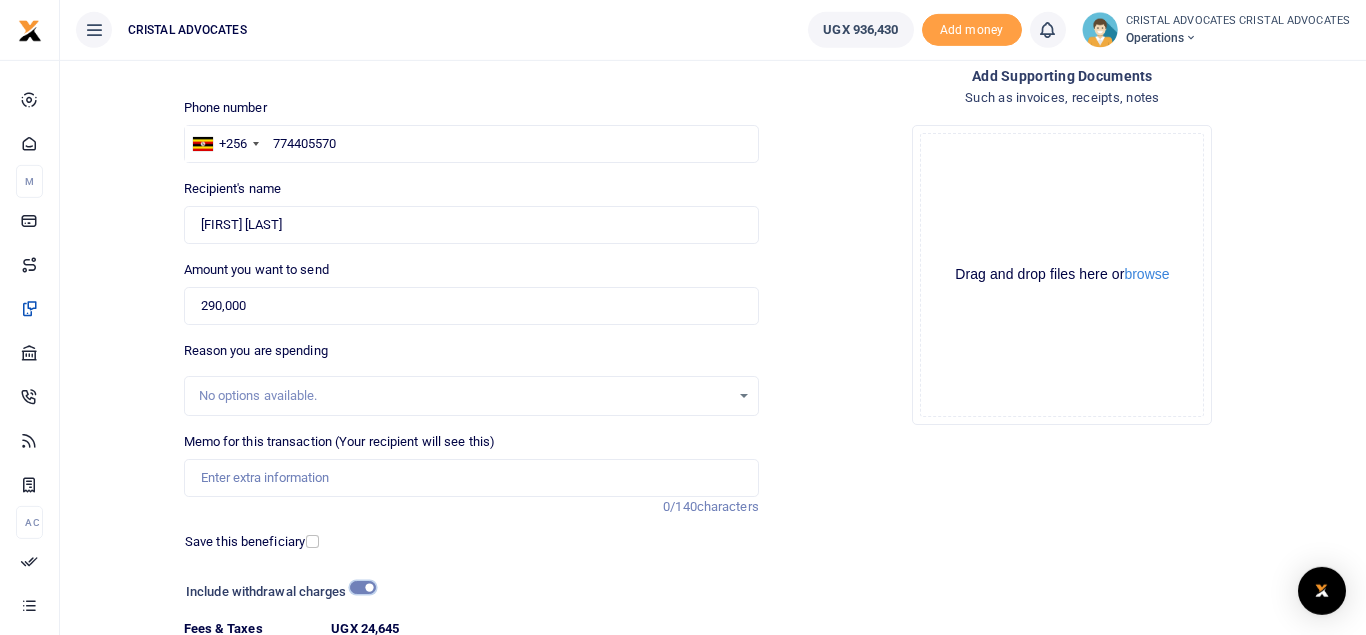 click at bounding box center (363, 587) 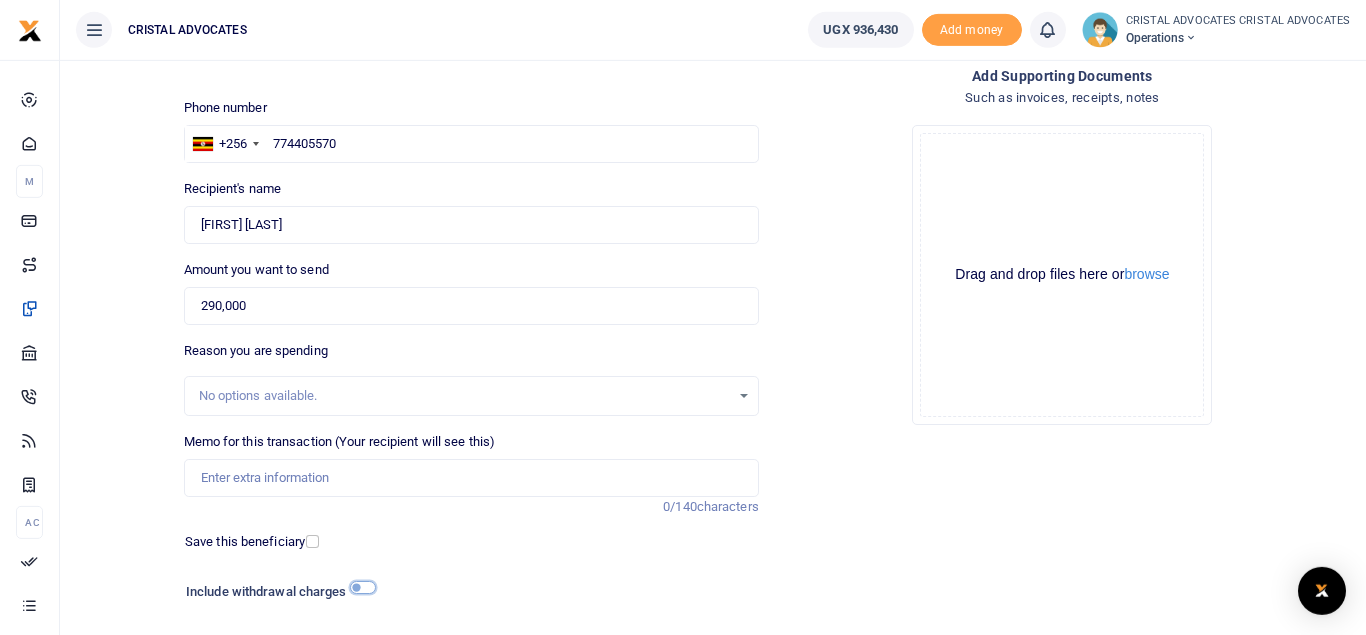 click at bounding box center [363, 587] 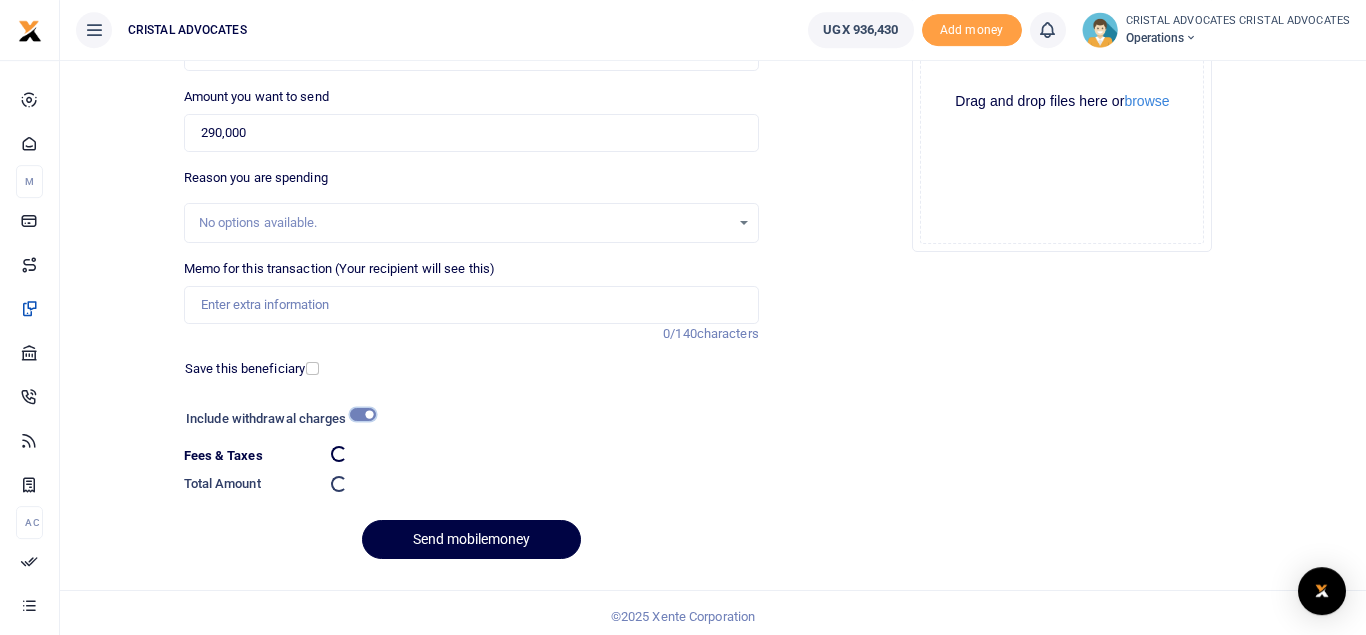 scroll, scrollTop: 285, scrollLeft: 0, axis: vertical 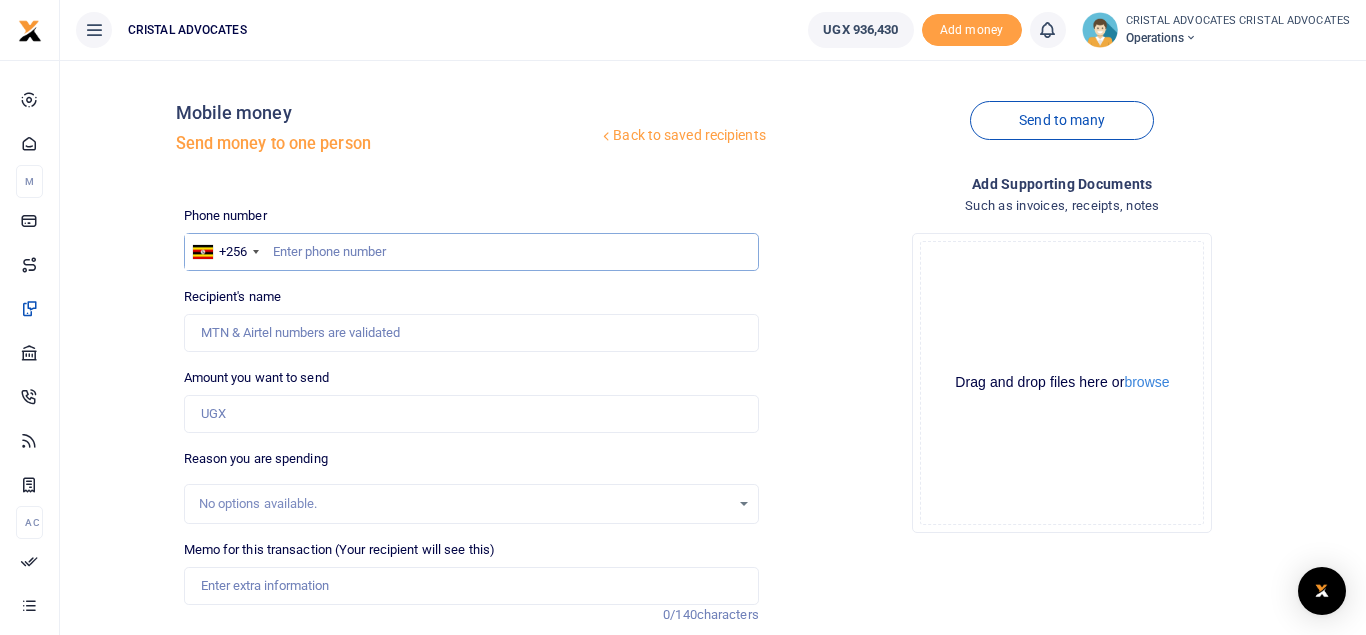 click at bounding box center (471, 252) 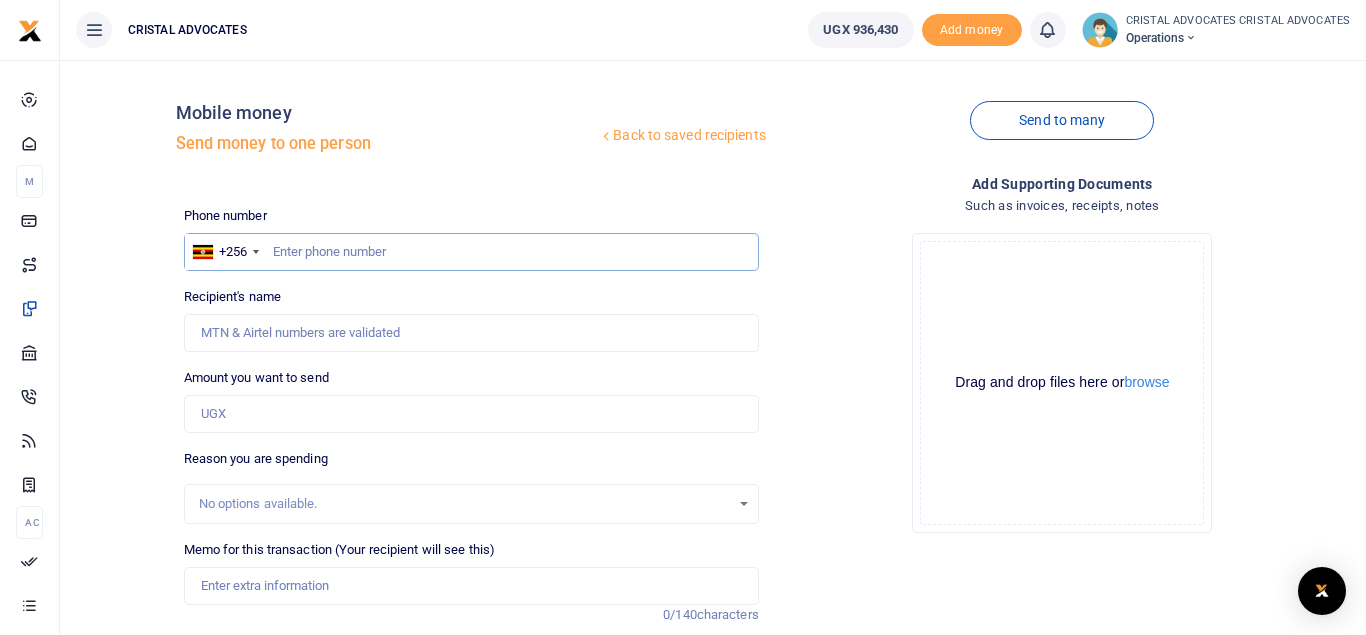 type on "0" 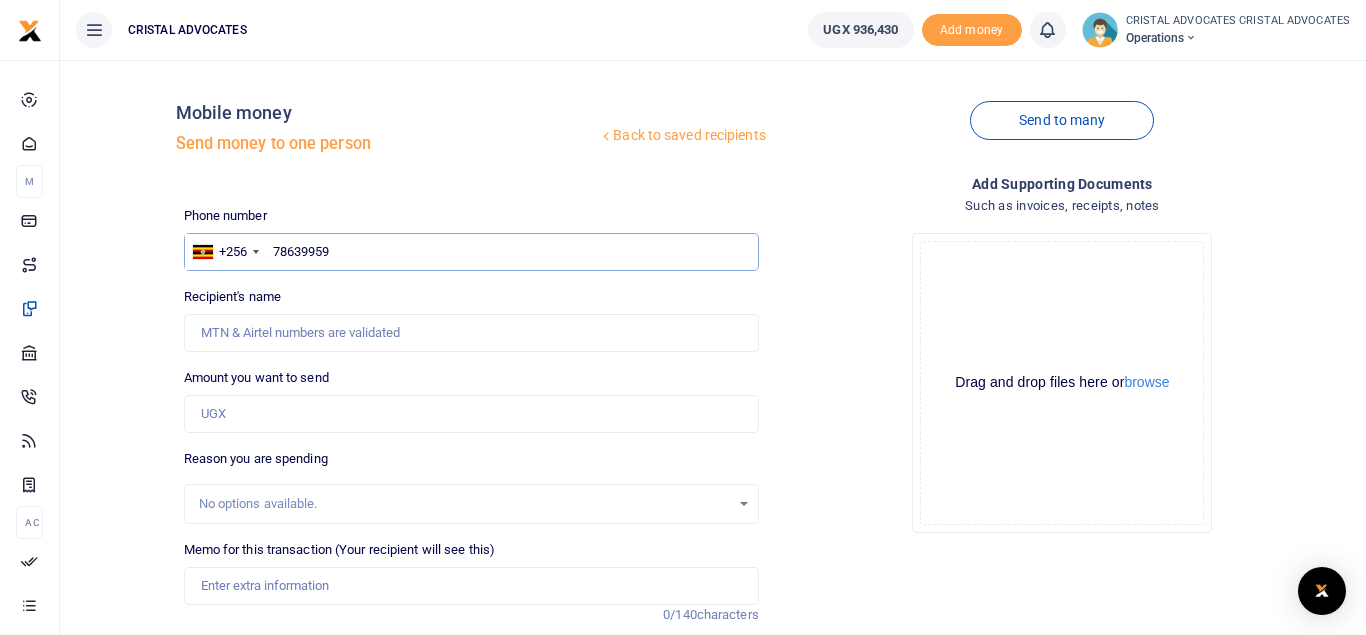 type on "786399597" 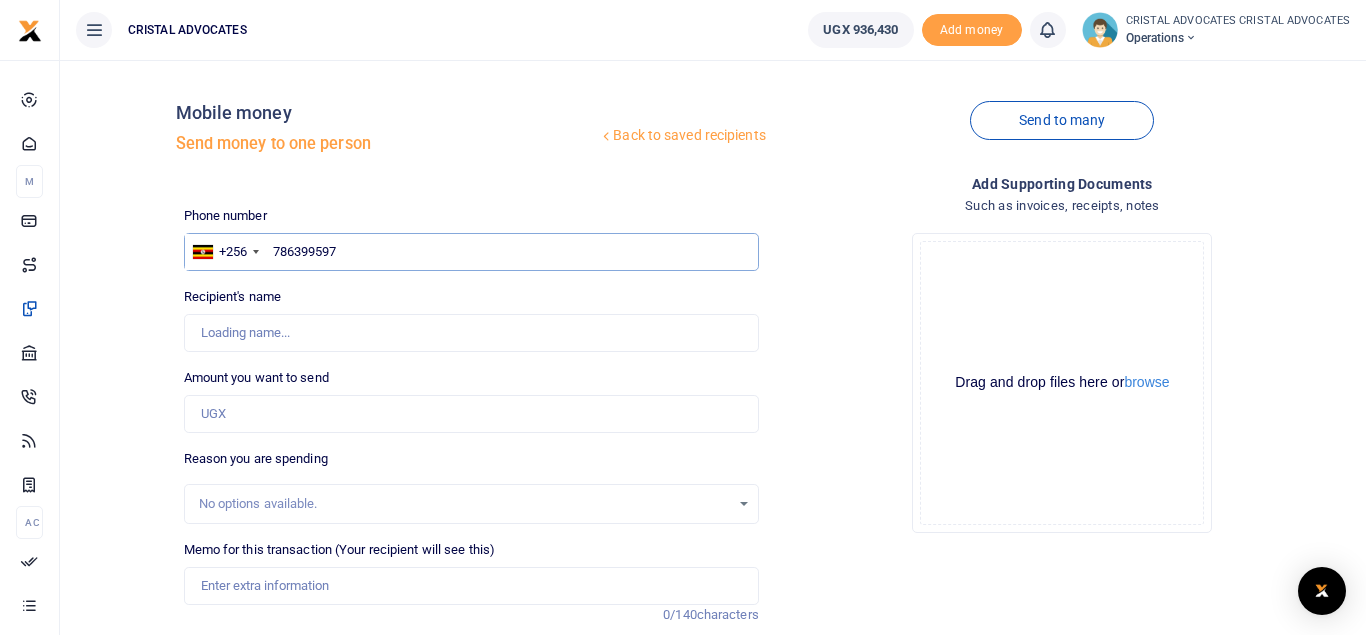 type on "Daniela Gwiza" 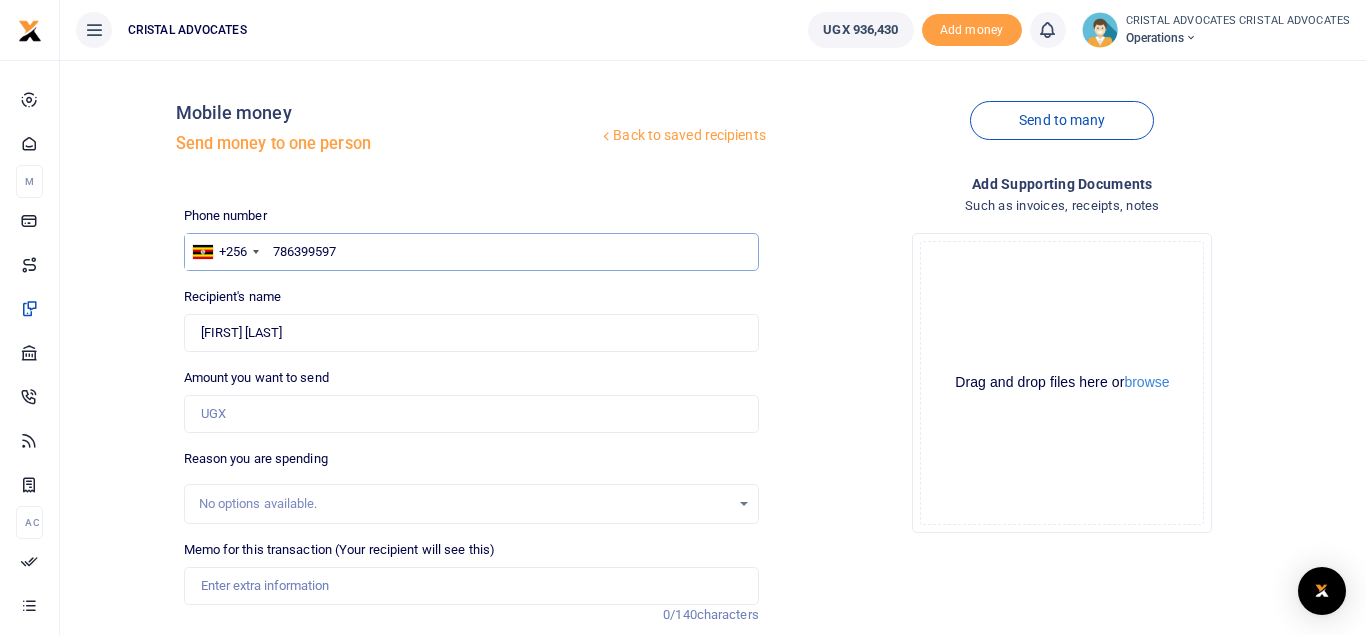 type on "786399597" 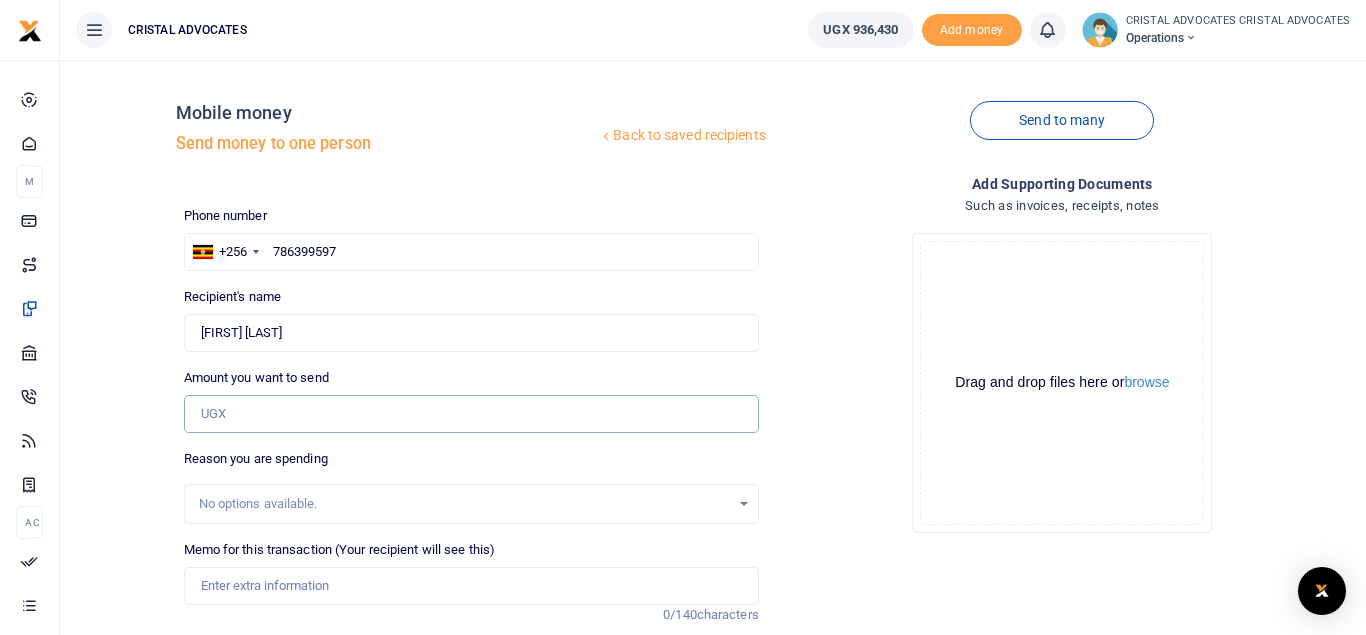 click on "Amount you want to send" at bounding box center (471, 414) 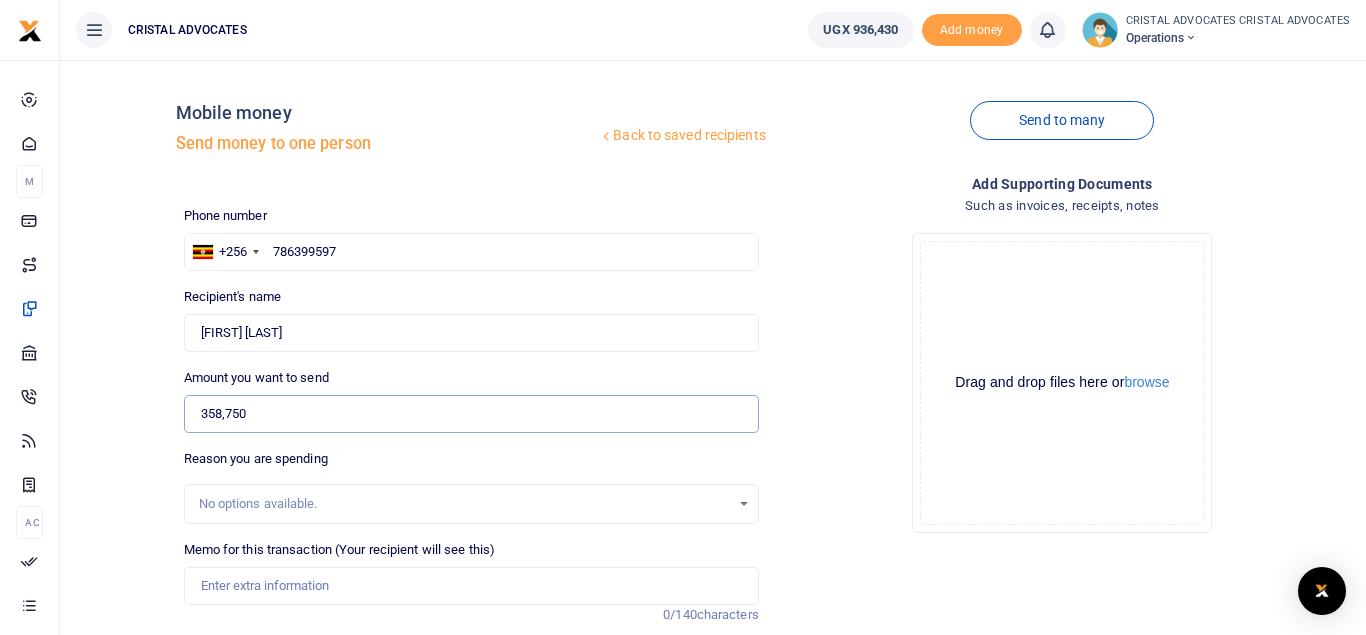 type on "358,750" 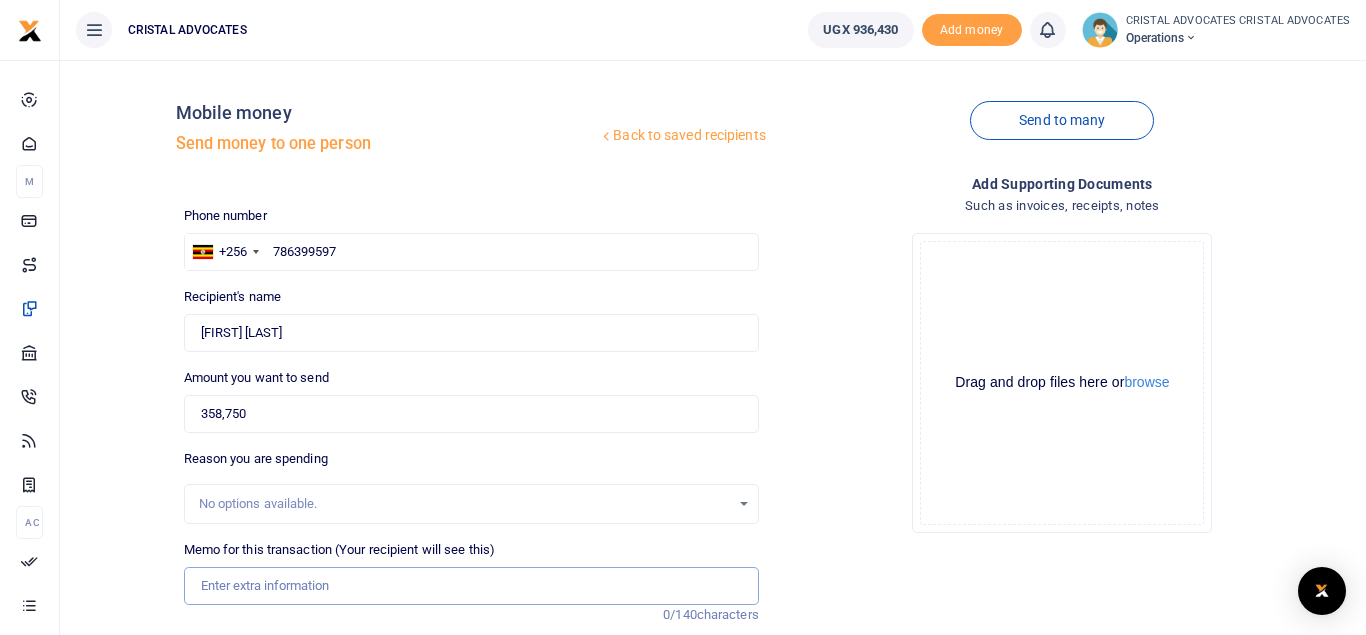 click on "Memo for this transaction (Your recipient will see this)" at bounding box center [471, 586] 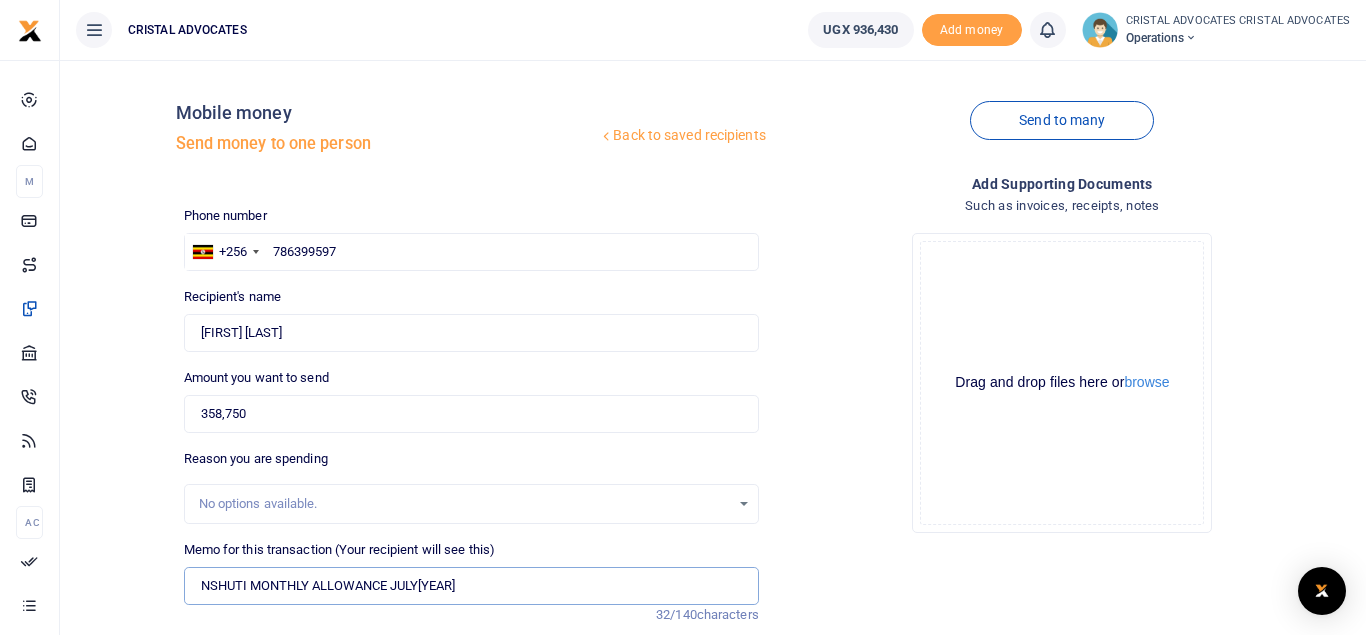 click on "NSHUTI MONTHLY ALLOWANCE JULY205" at bounding box center [471, 586] 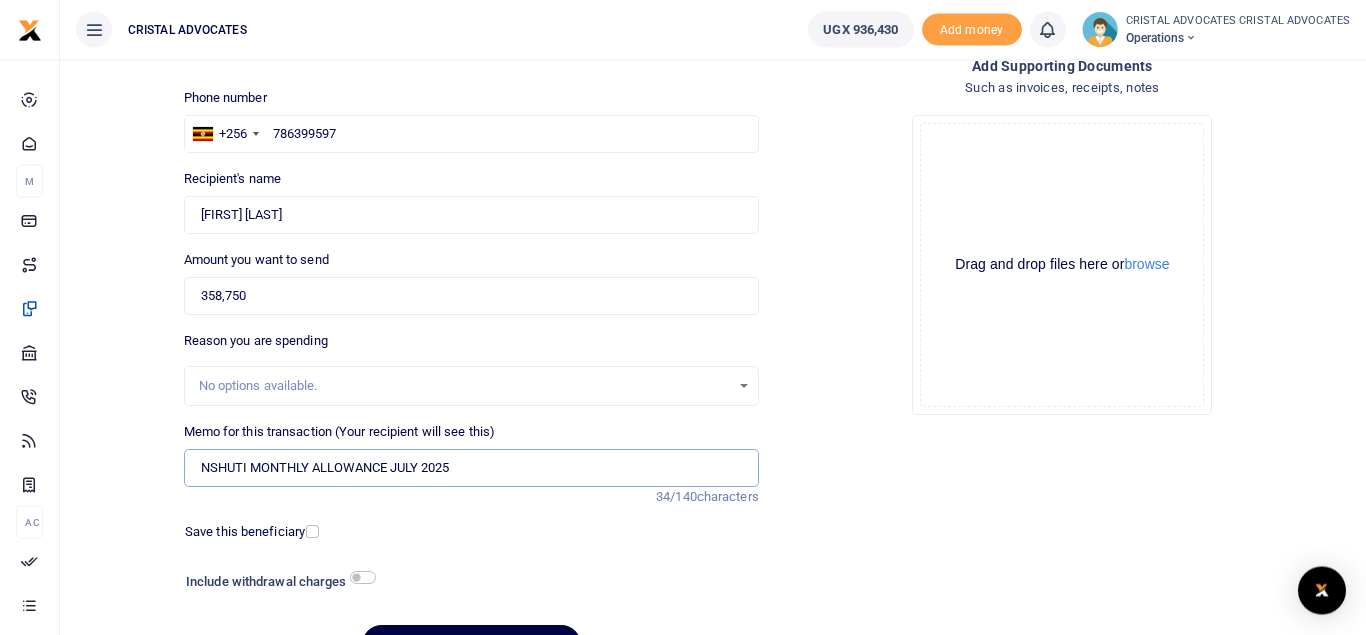scroll, scrollTop: 0, scrollLeft: 0, axis: both 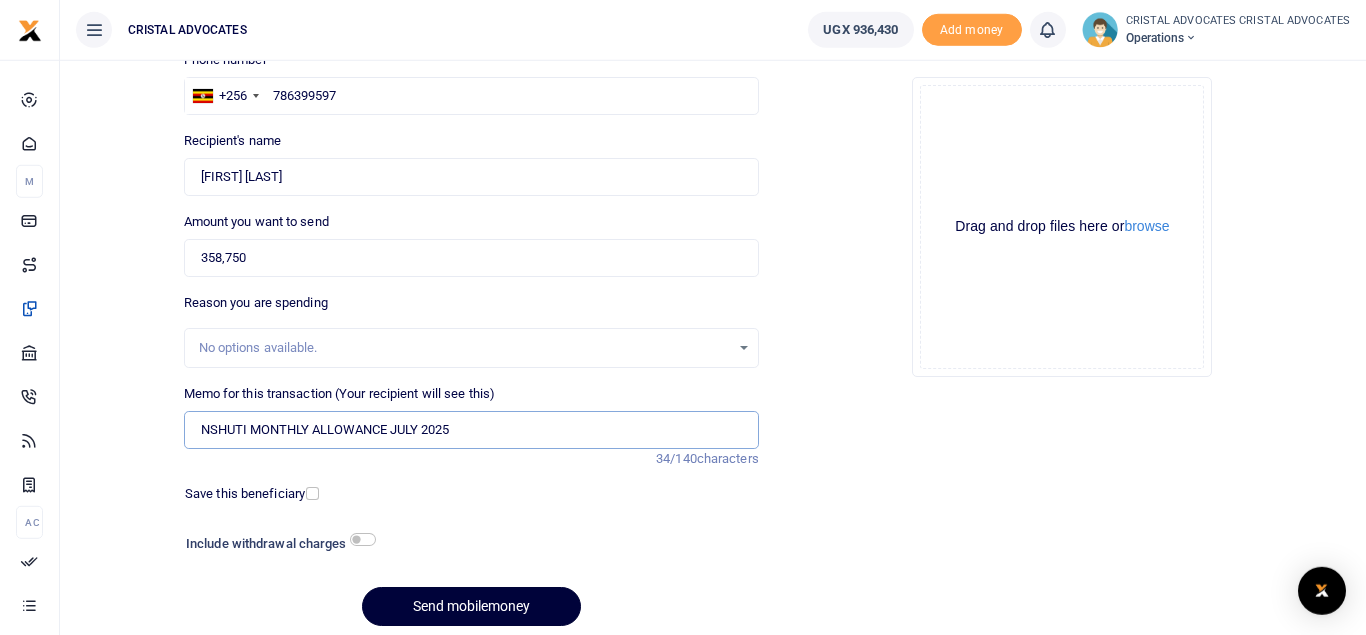 type on "NSHUTI MONTHLY ALLOWANCE JULY 2025" 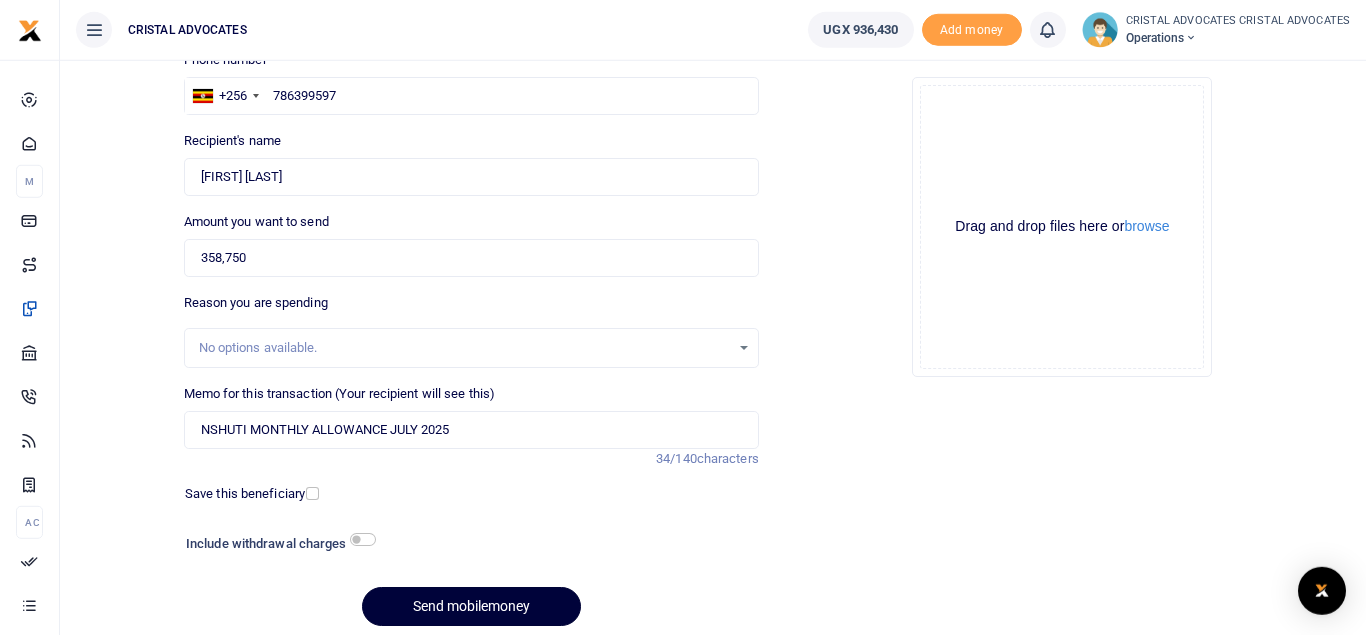 click on "Send mobilemoney" at bounding box center [471, 606] 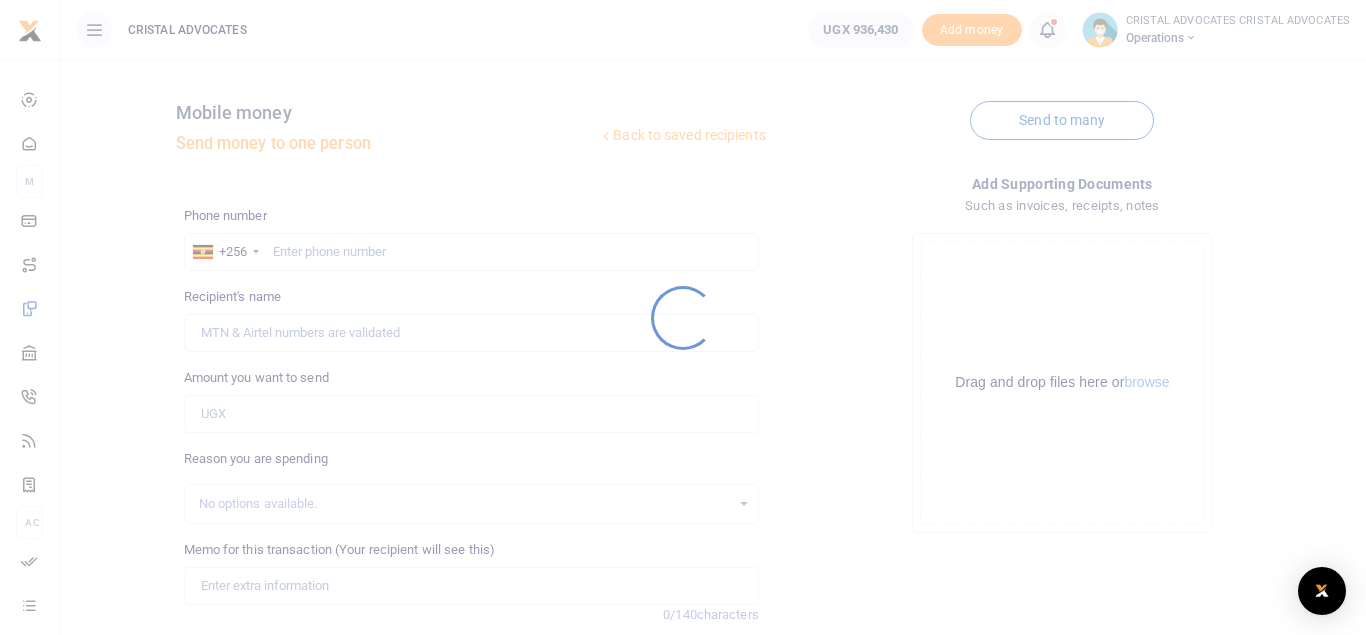 scroll, scrollTop: 0, scrollLeft: 0, axis: both 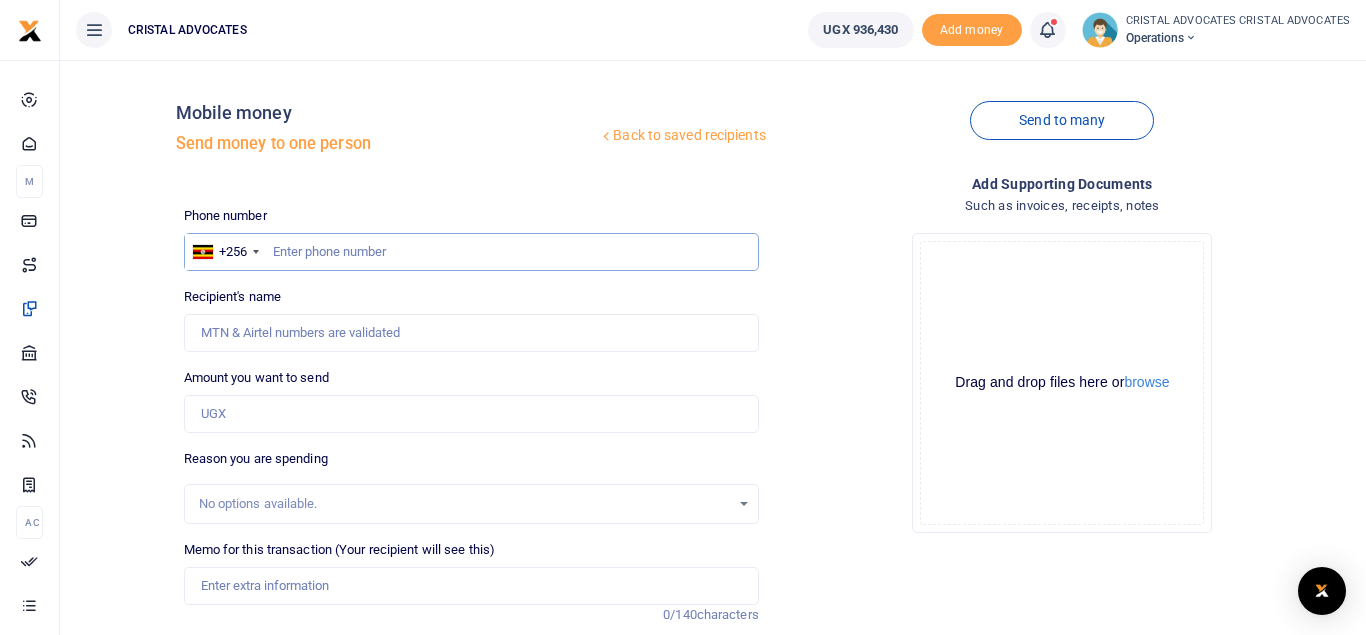 click at bounding box center (471, 252) 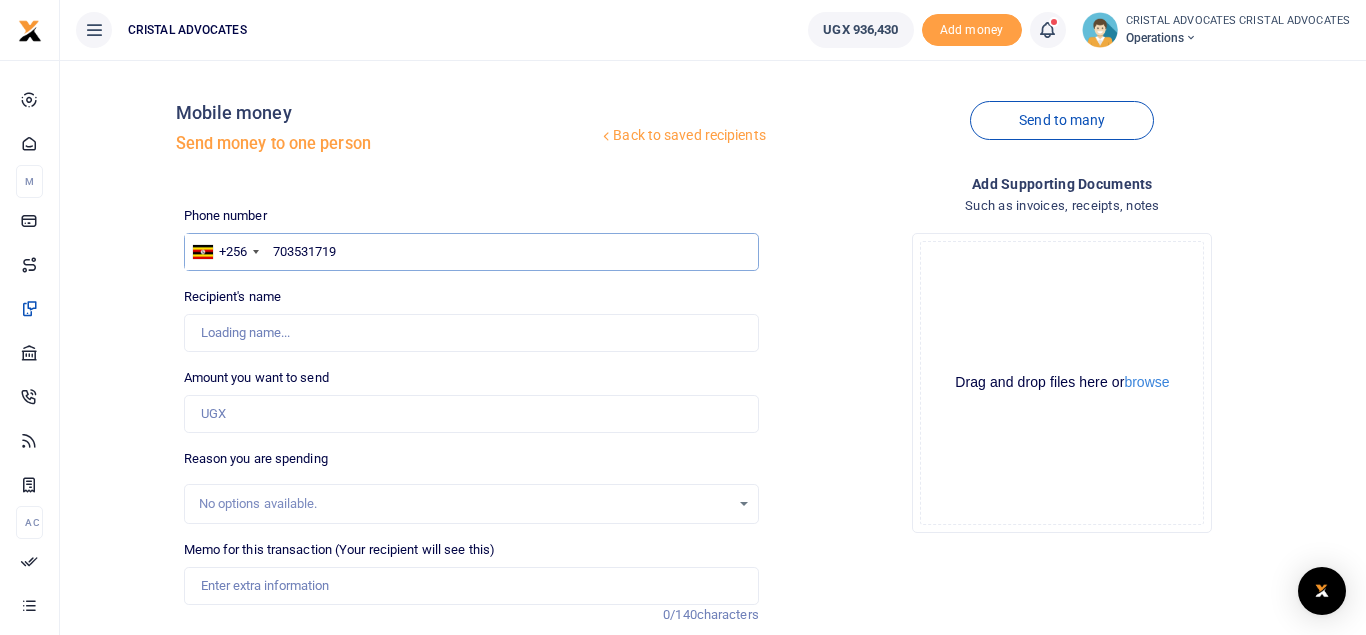 type on "703531719" 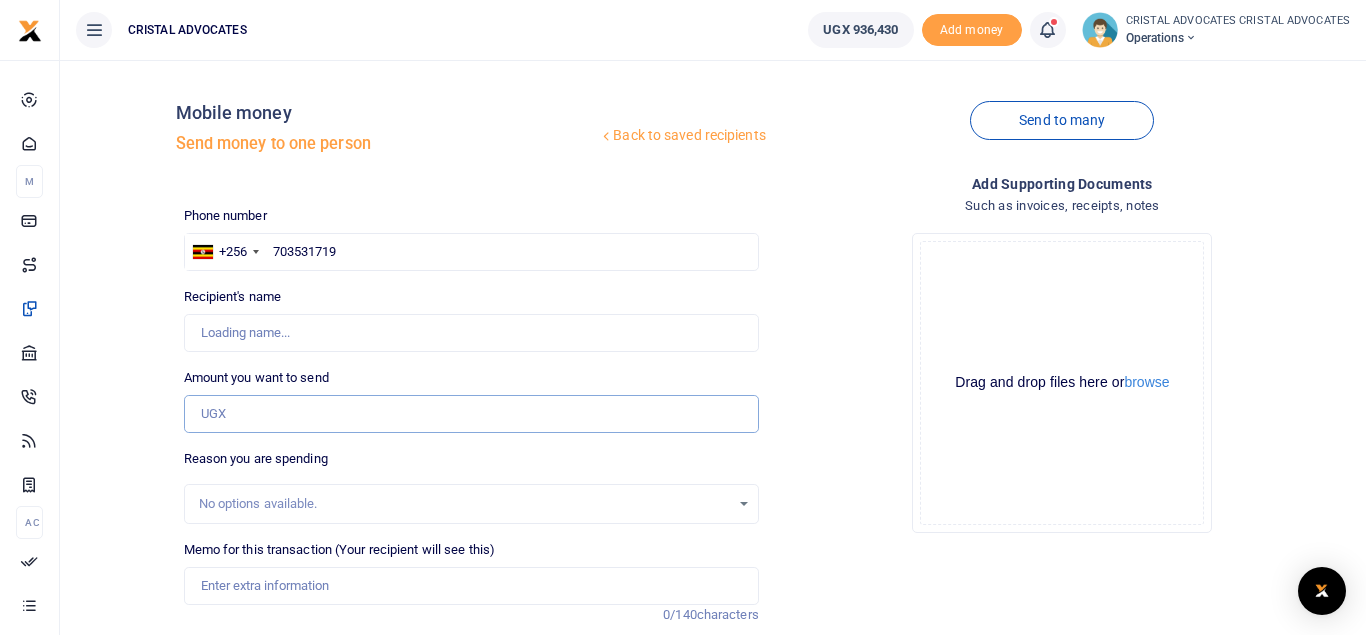 click on "Amount you want to send" at bounding box center (471, 414) 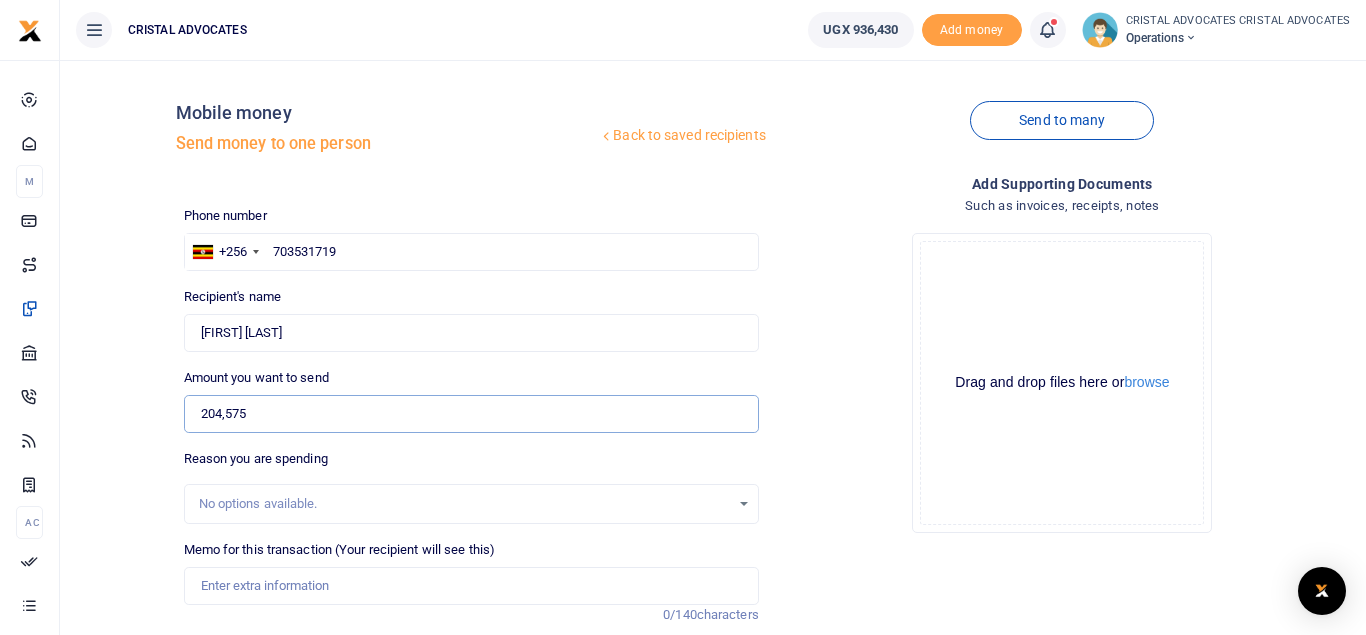 type on "204,575" 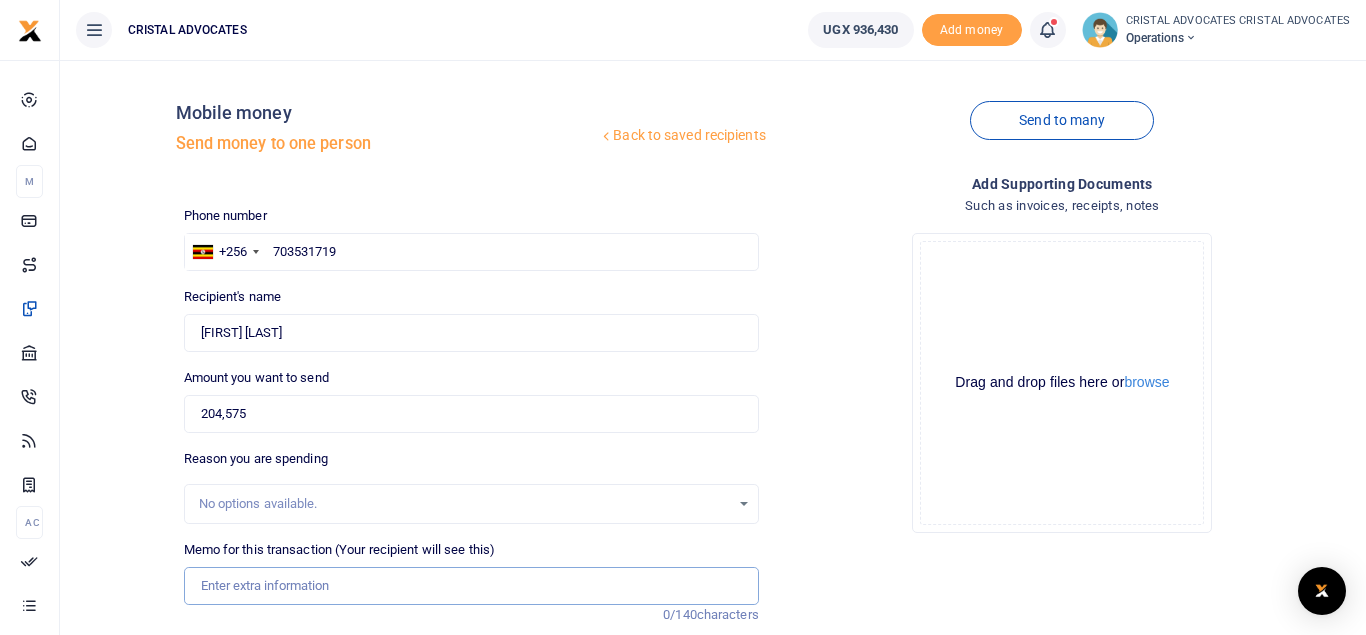 click on "Memo for this transaction (Your recipient will see this)" at bounding box center [471, 586] 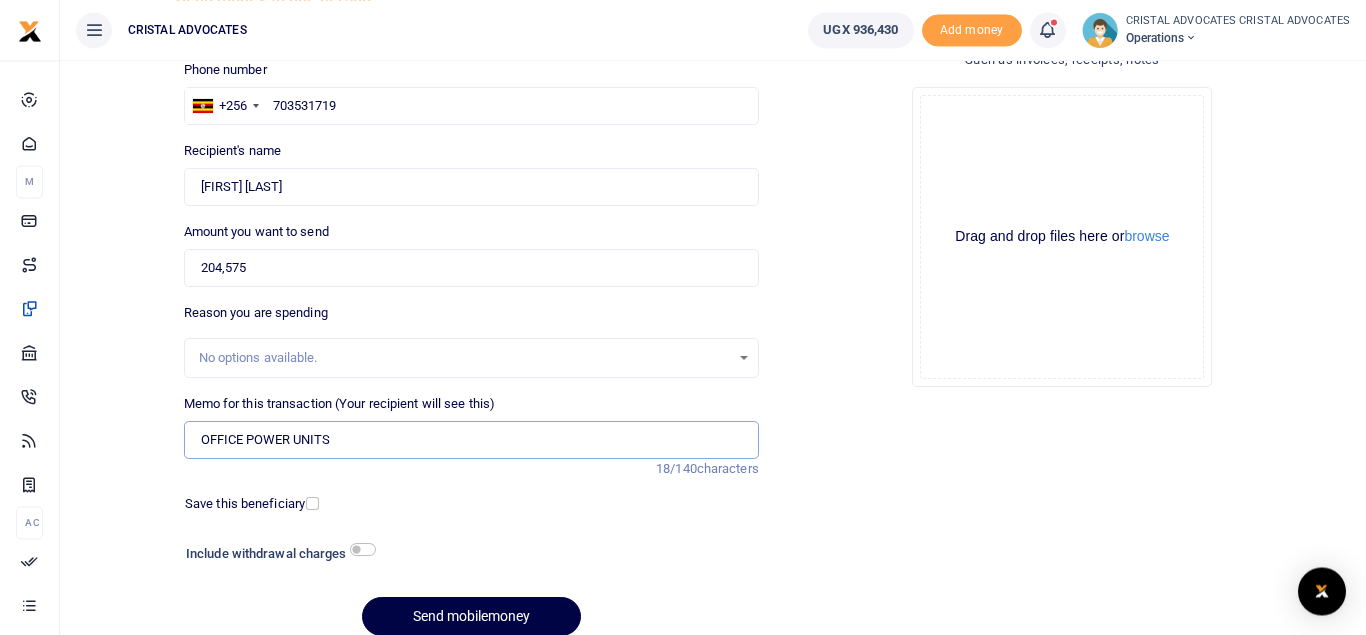 scroll, scrollTop: 156, scrollLeft: 0, axis: vertical 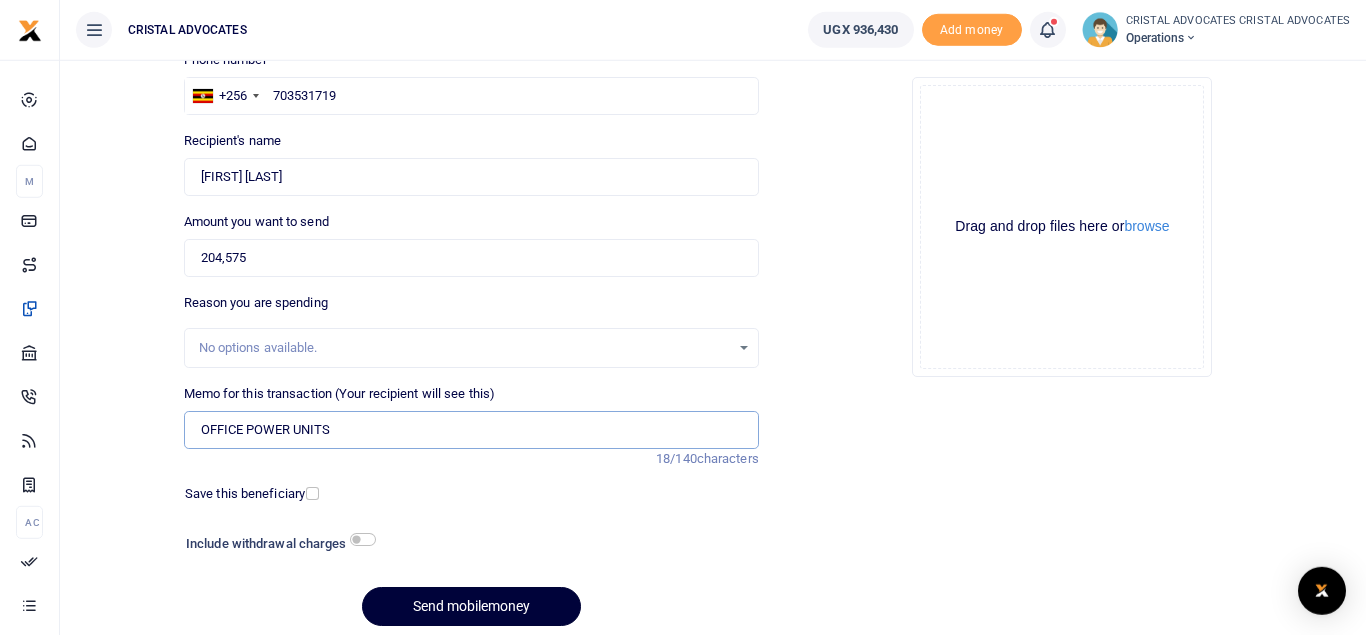 type on "OFFICE POWER UNITS" 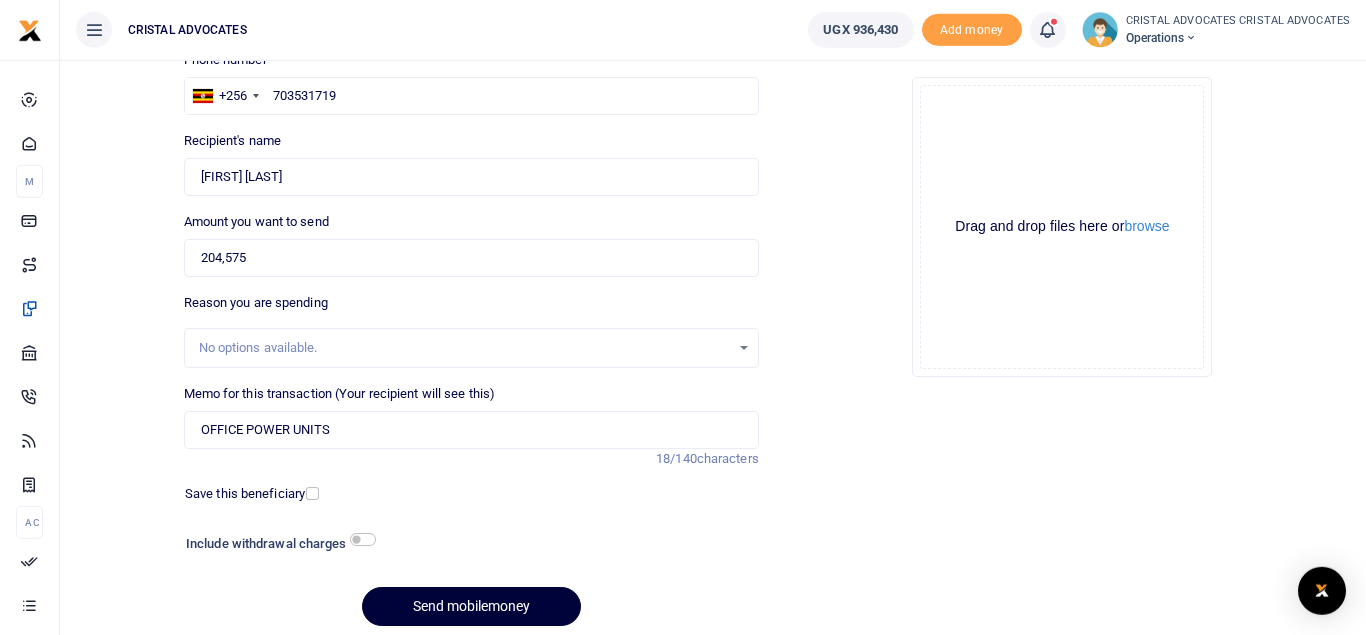 click on "Send mobilemoney" at bounding box center [471, 606] 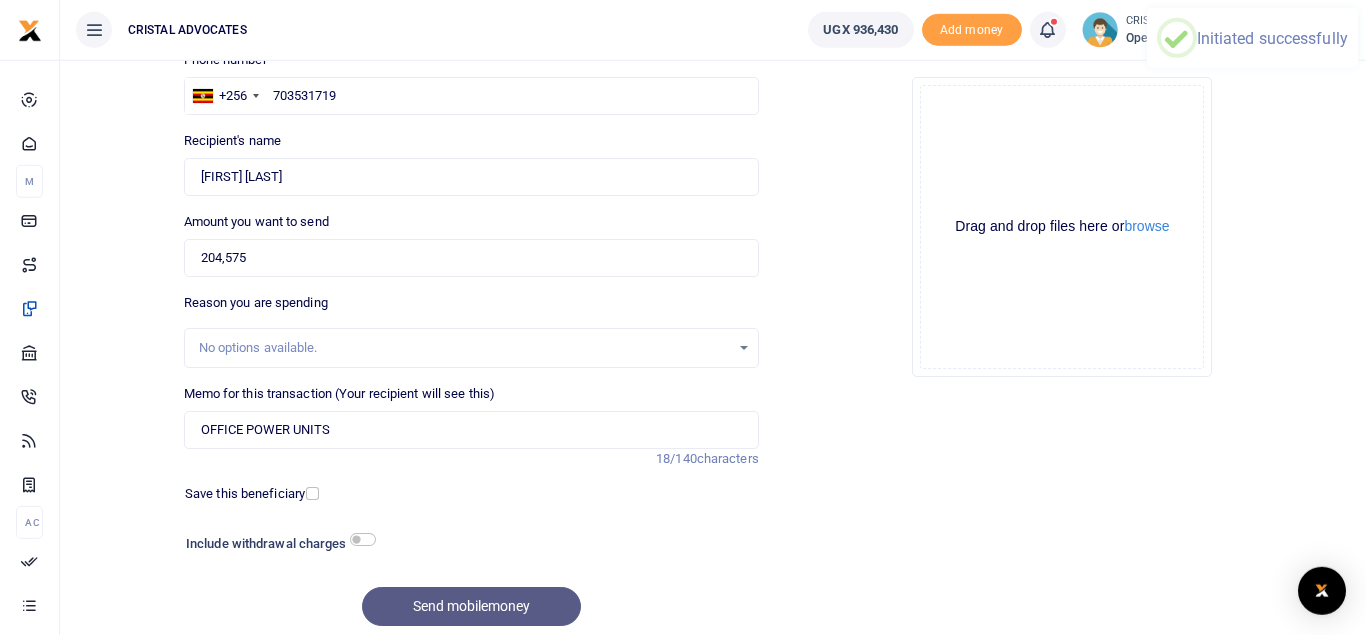 click on "18/140" at bounding box center [676, 458] 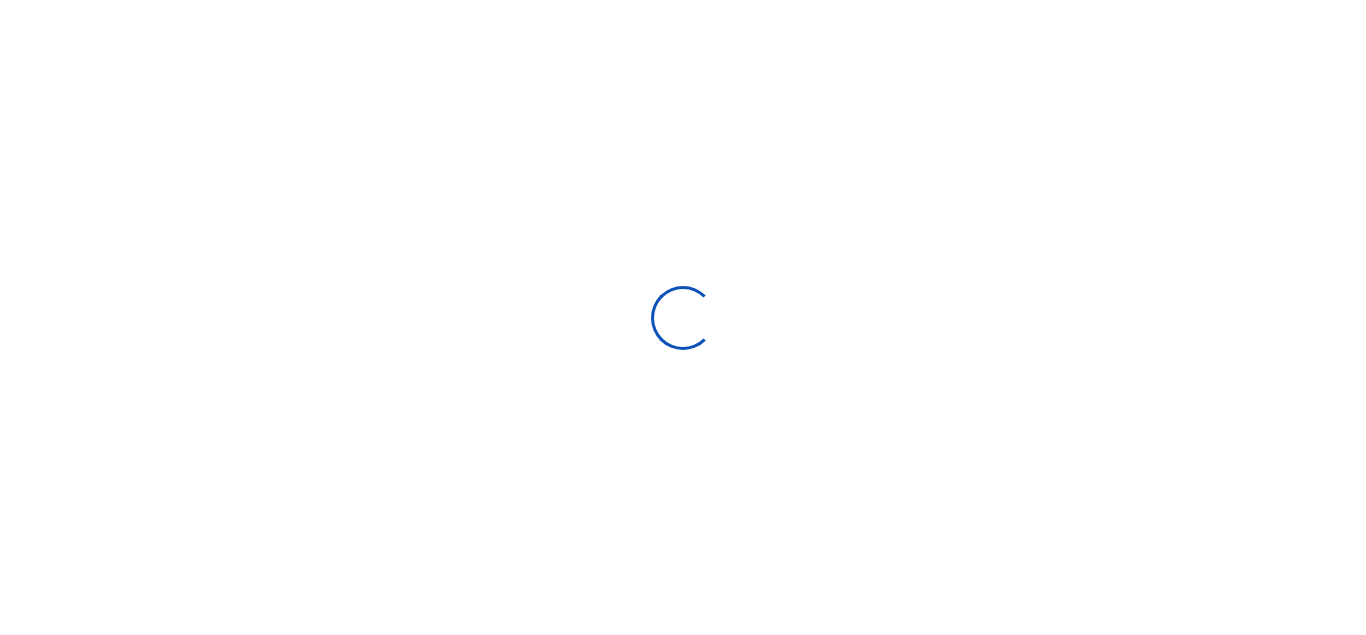 select 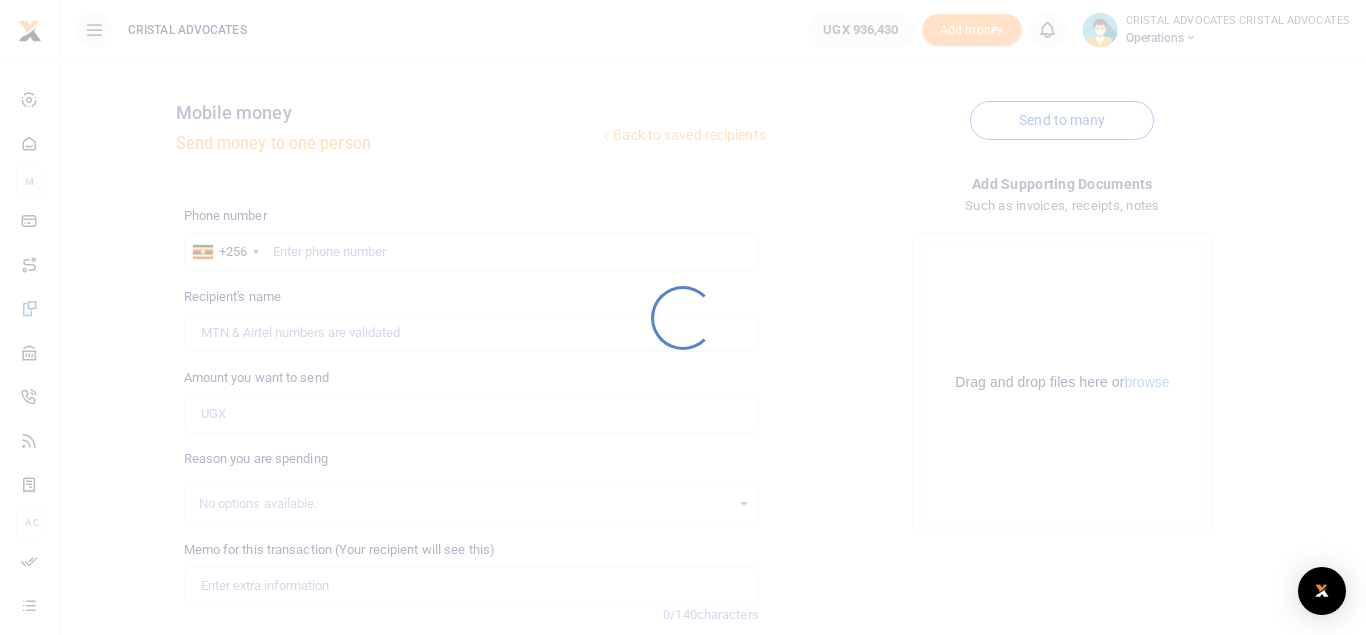 scroll, scrollTop: 0, scrollLeft: 0, axis: both 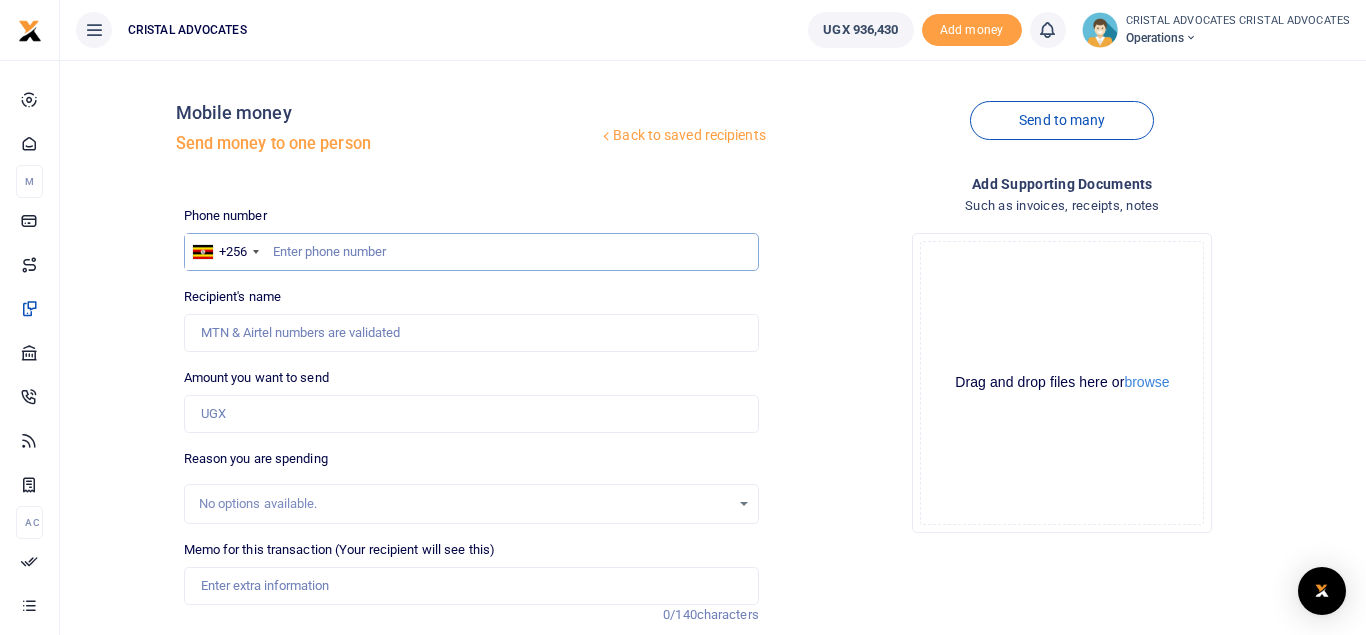 click at bounding box center [471, 252] 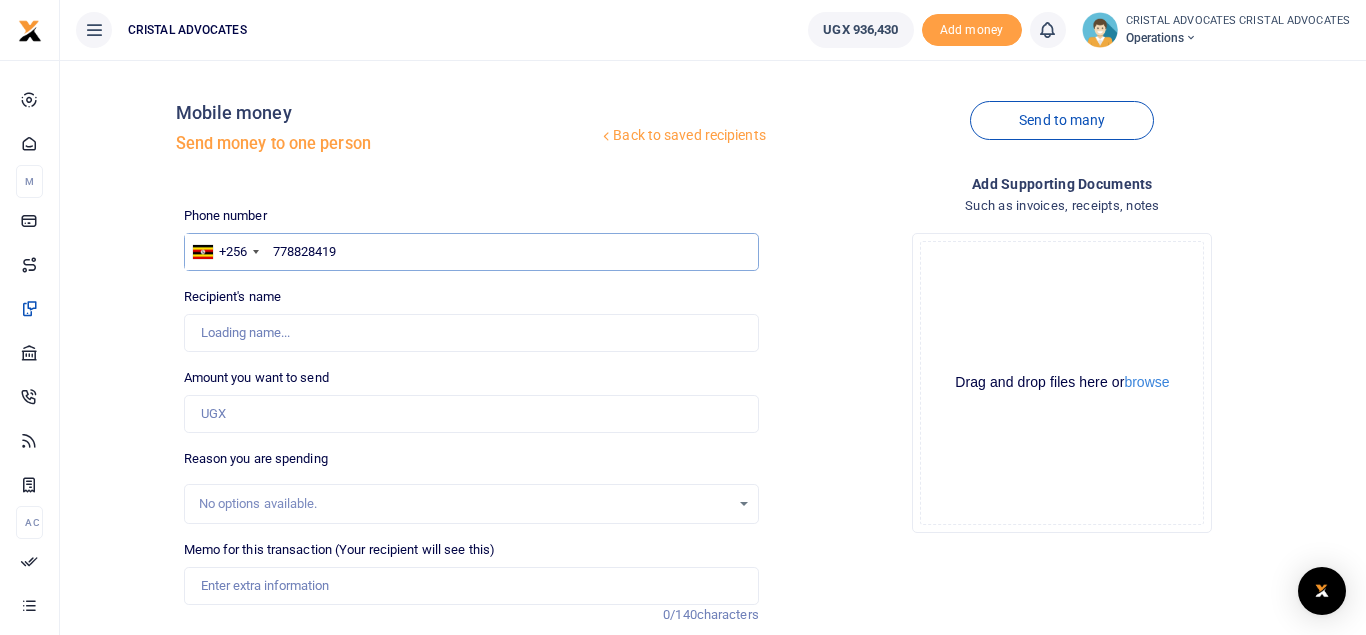 type on "77882841" 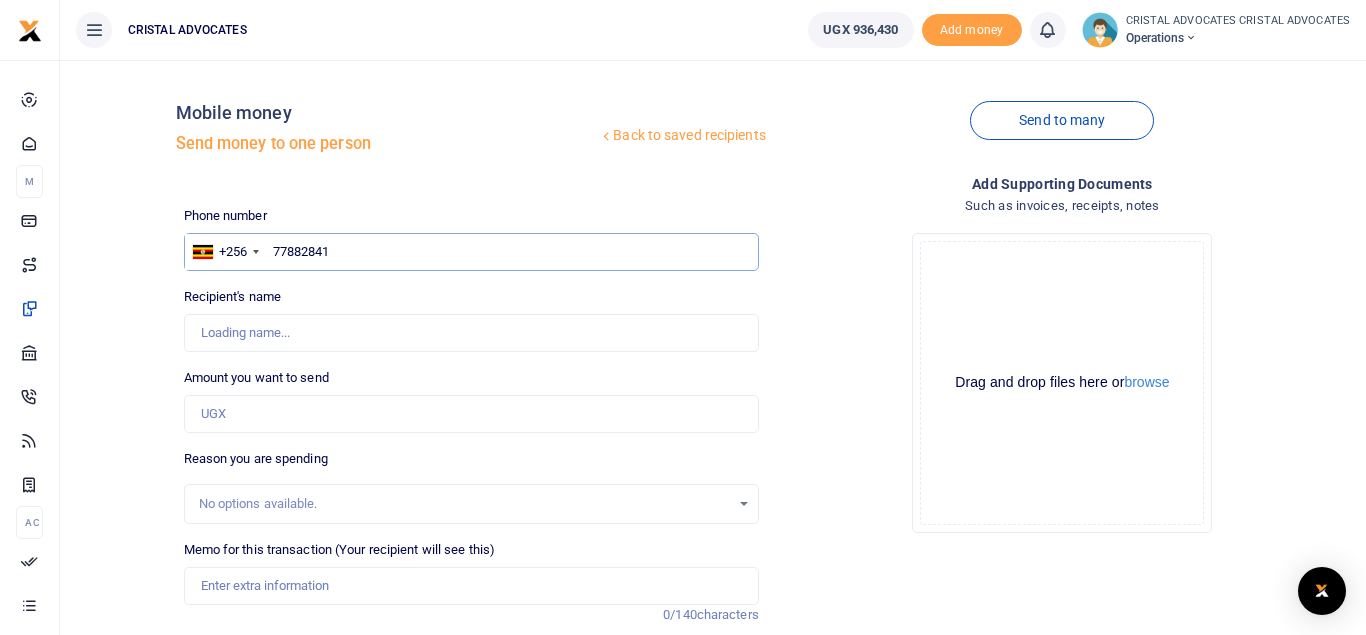 type on "[FIRST] [LAST]" 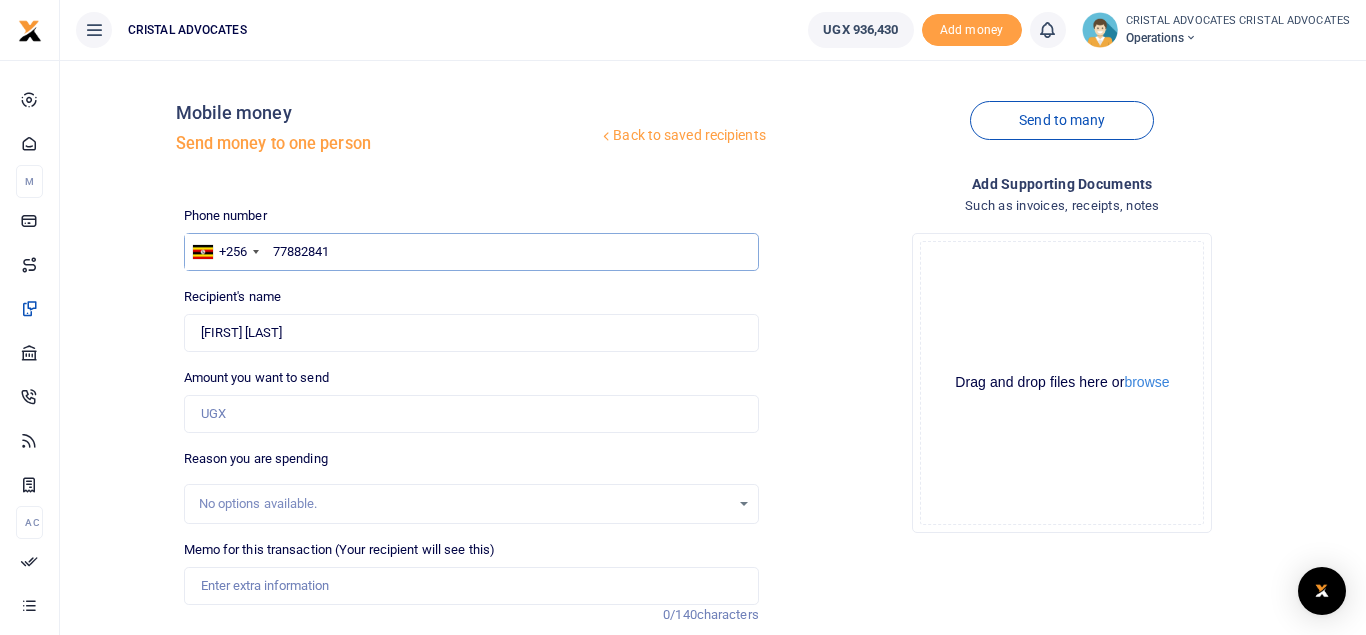 type on "778828410" 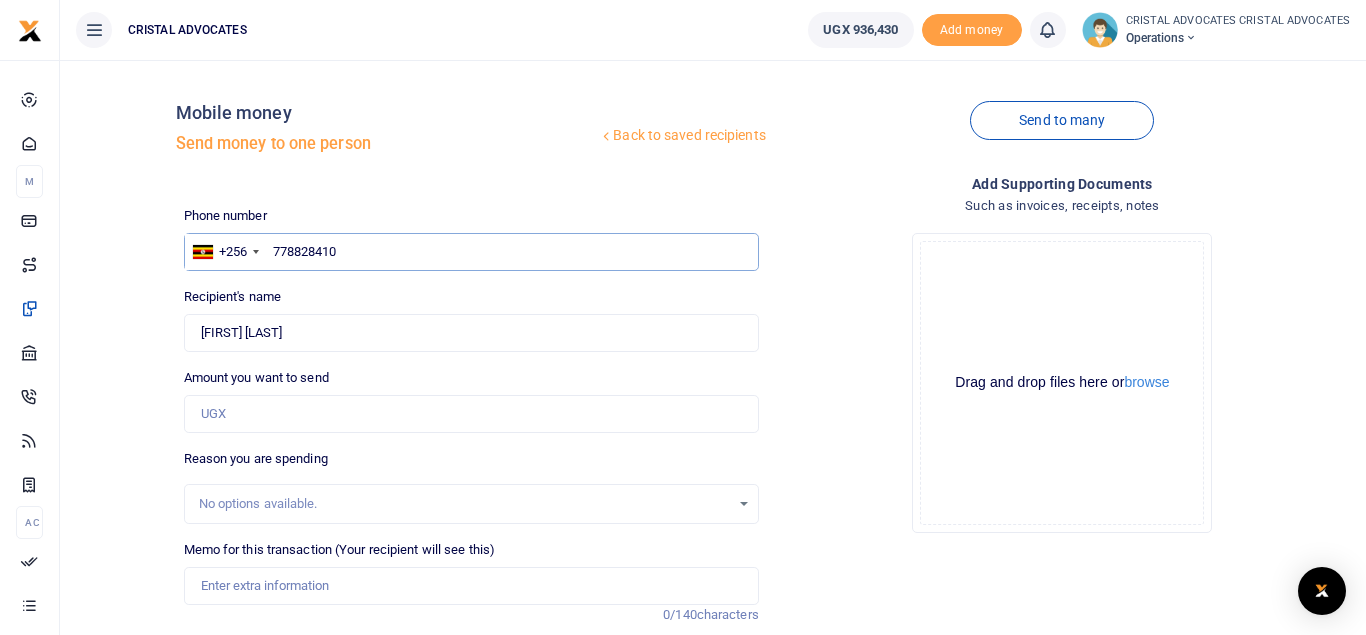 type on "[FIRST] [LAST] [LAST]" 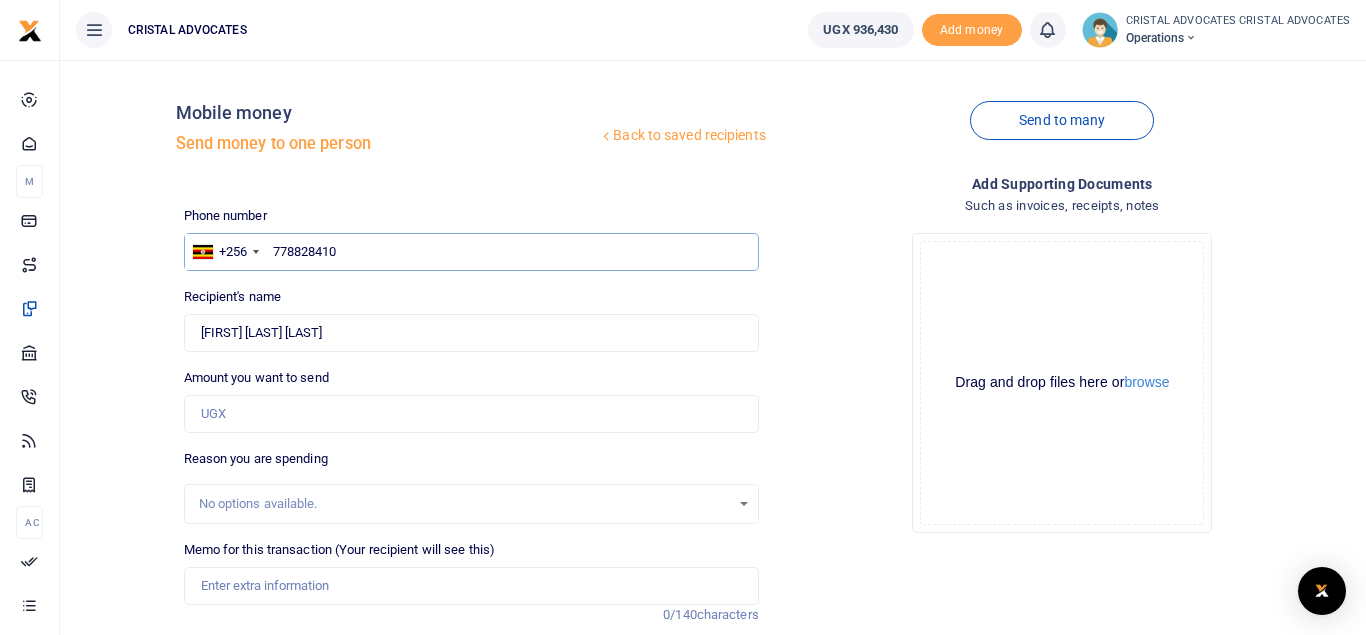 type on "778828410" 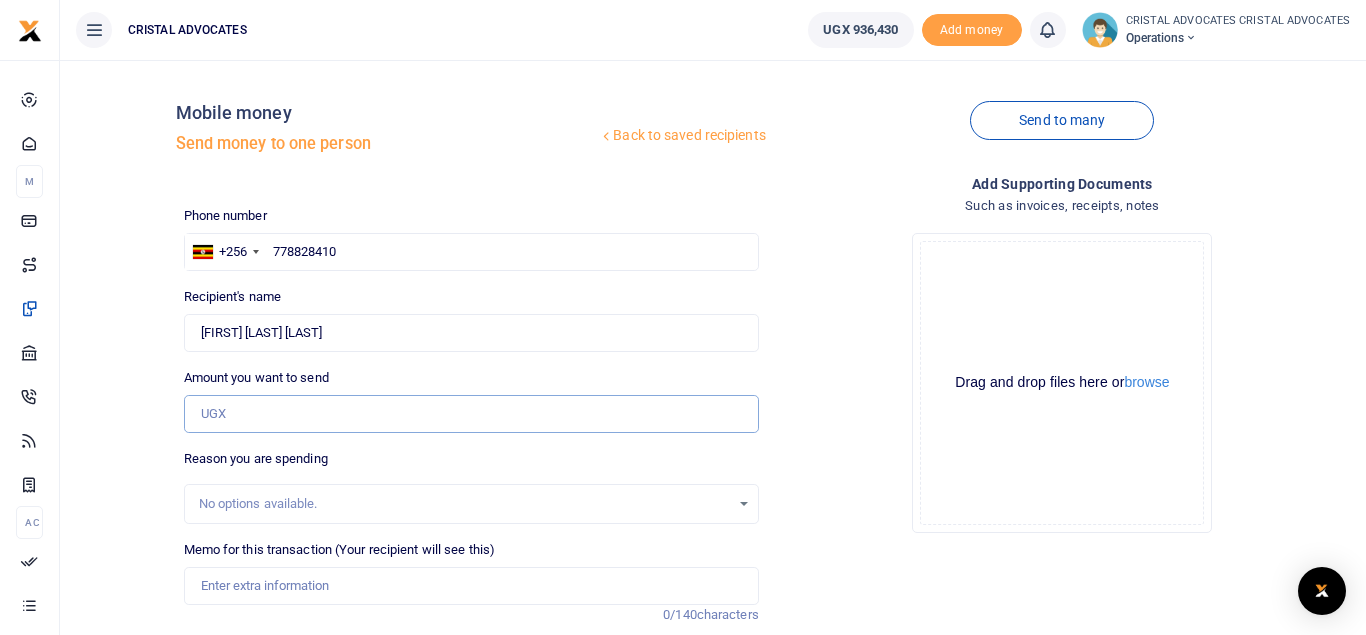 click on "Amount you want to send" at bounding box center (471, 414) 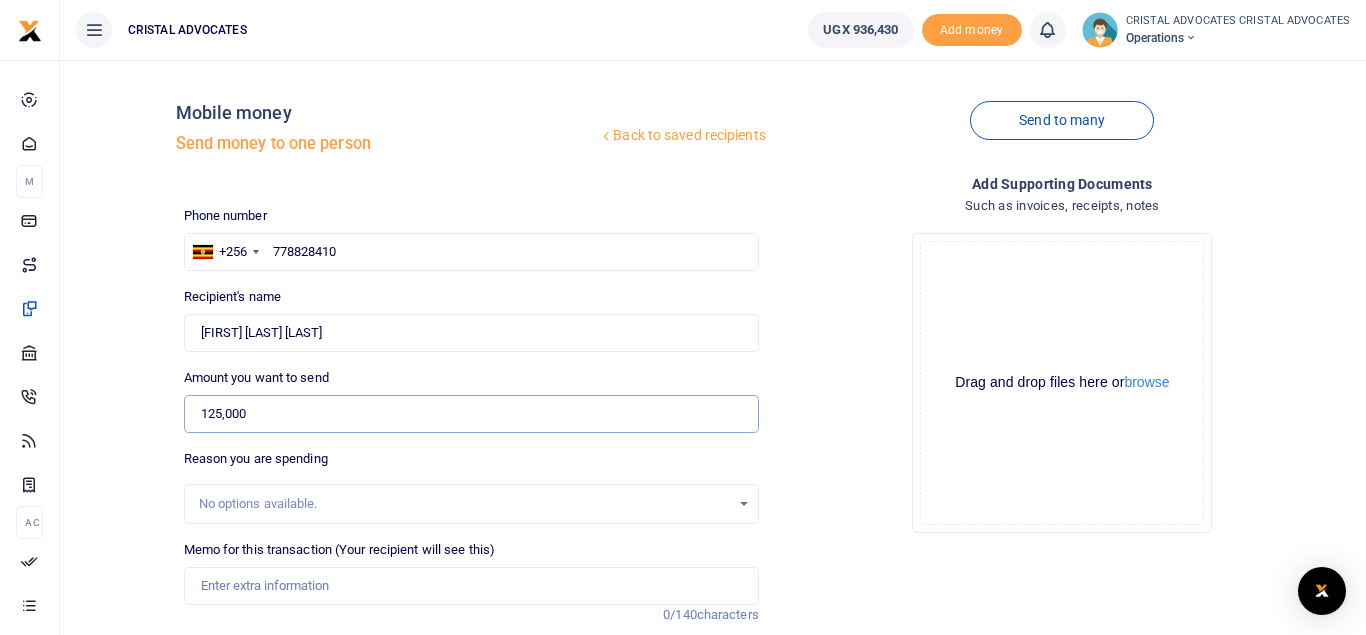 type on "125,000" 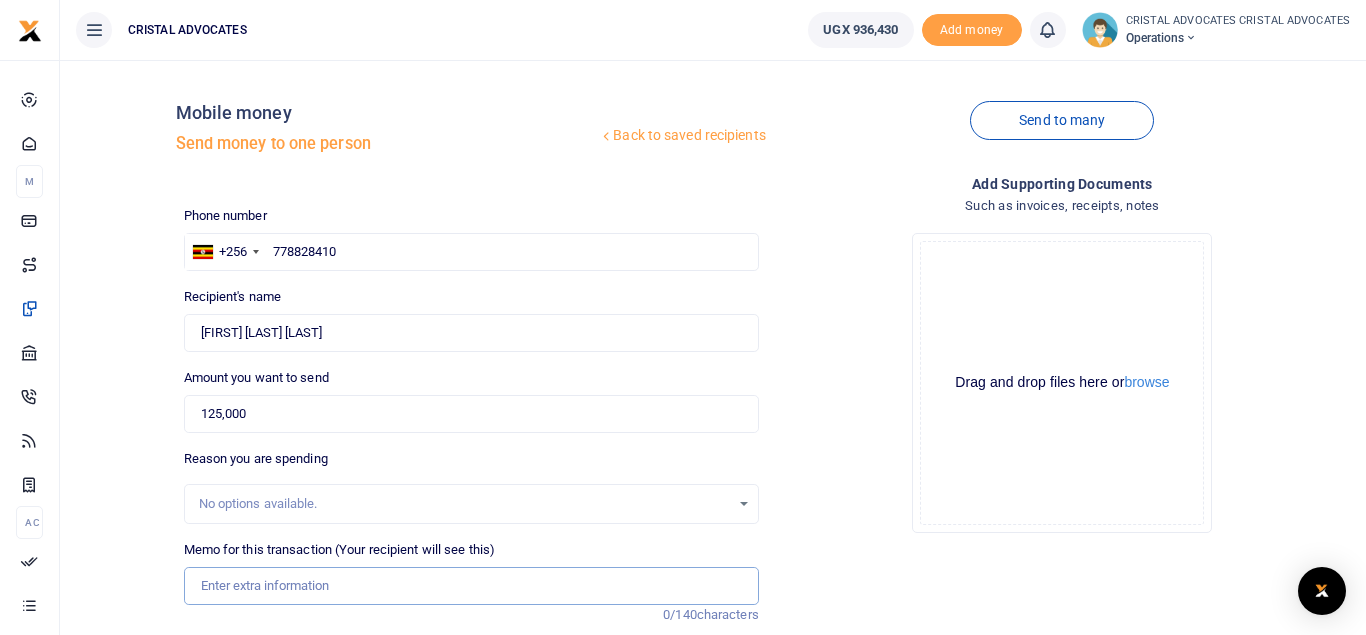 click on "Memo for this transaction (Your recipient will see this)" at bounding box center [471, 586] 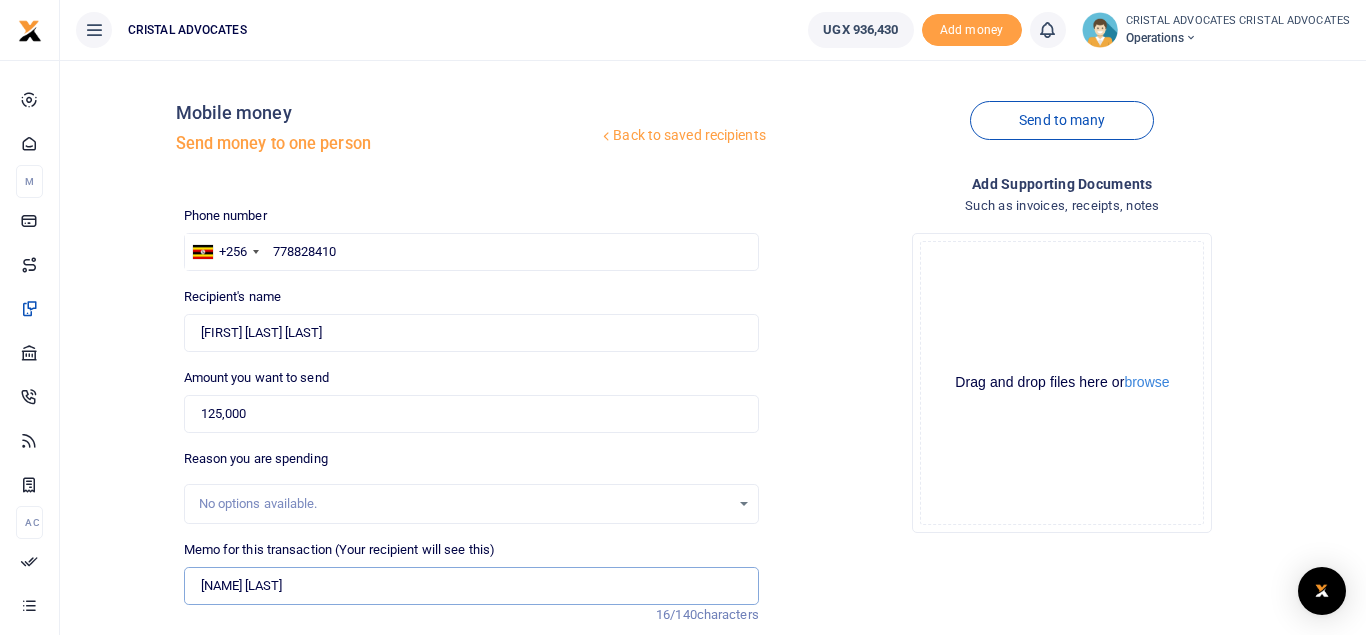 scroll, scrollTop: 231, scrollLeft: 0, axis: vertical 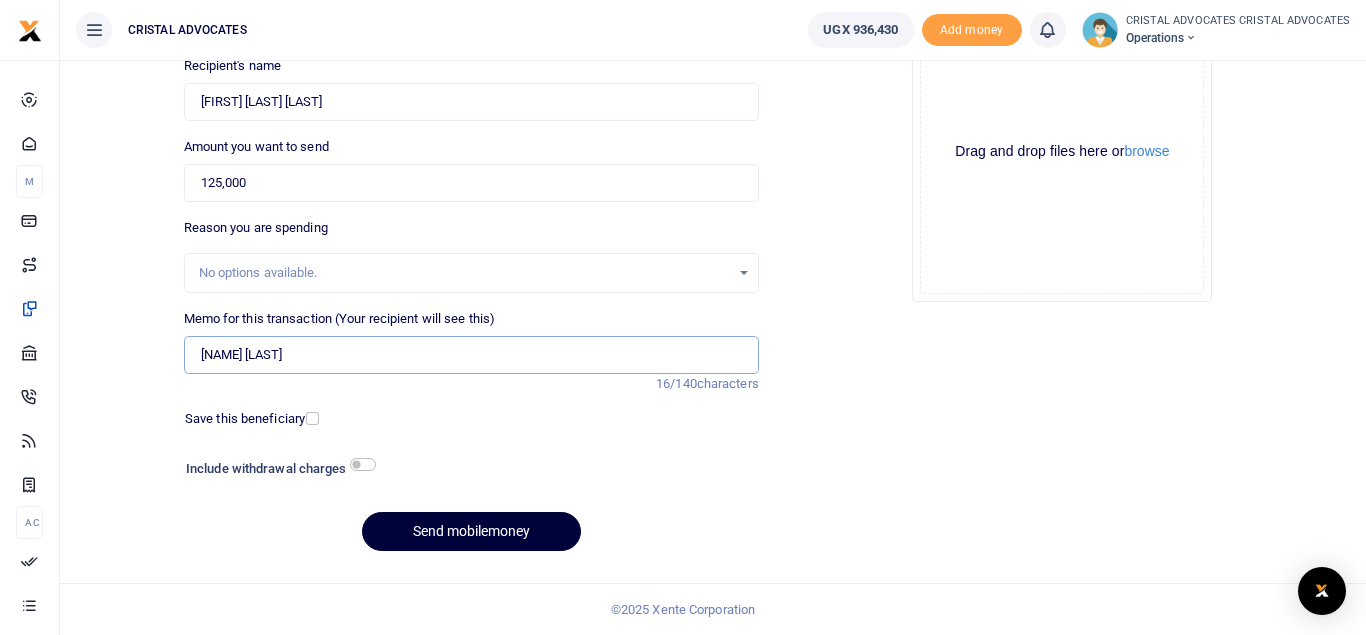 type on "BWERA OIL FRAUDS" 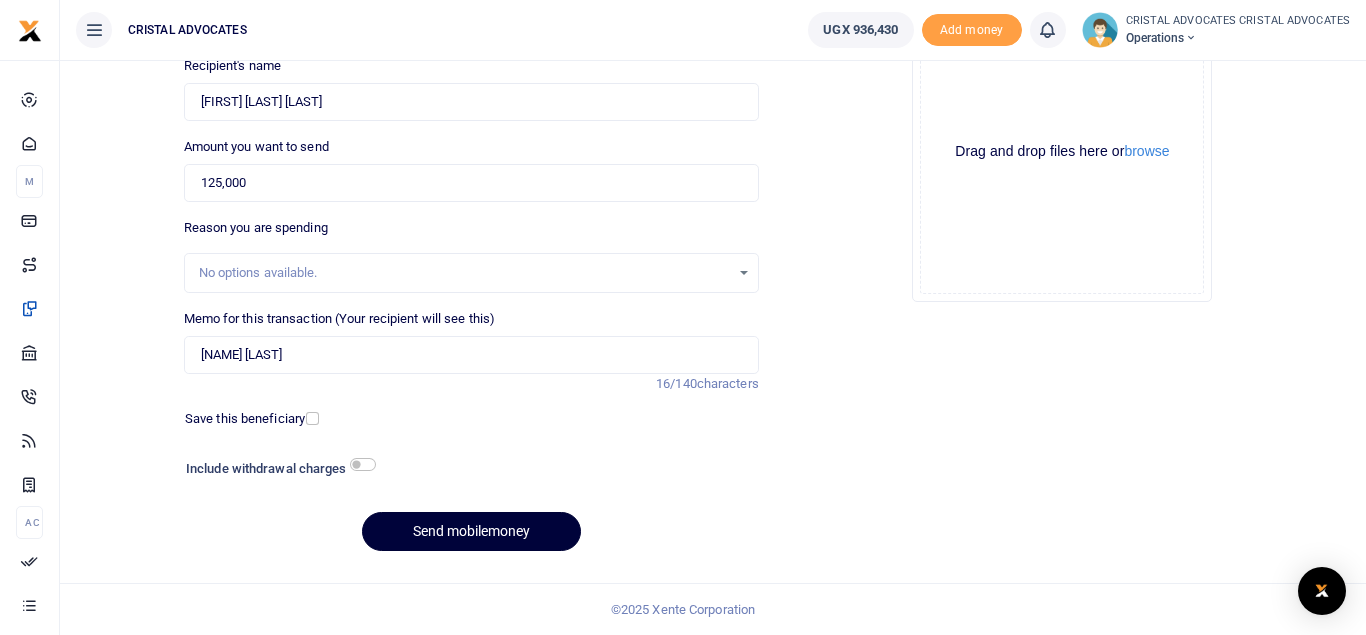 click on "Send mobilemoney" at bounding box center [471, 531] 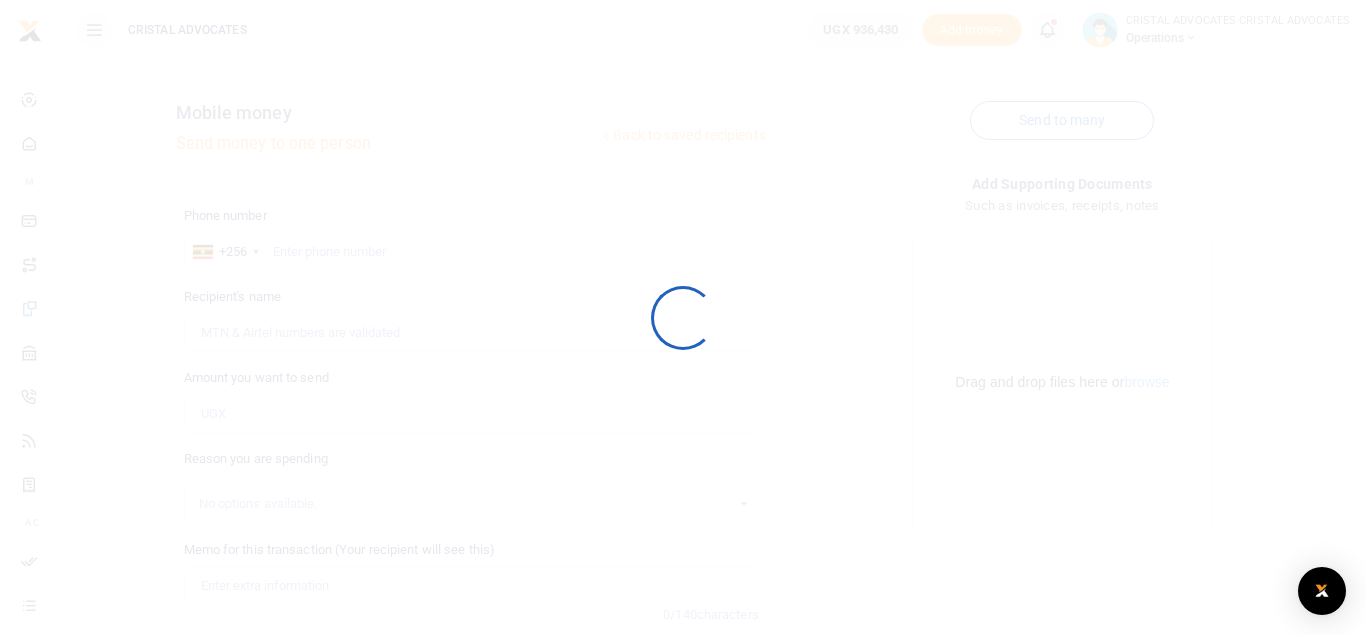 scroll, scrollTop: 0, scrollLeft: 0, axis: both 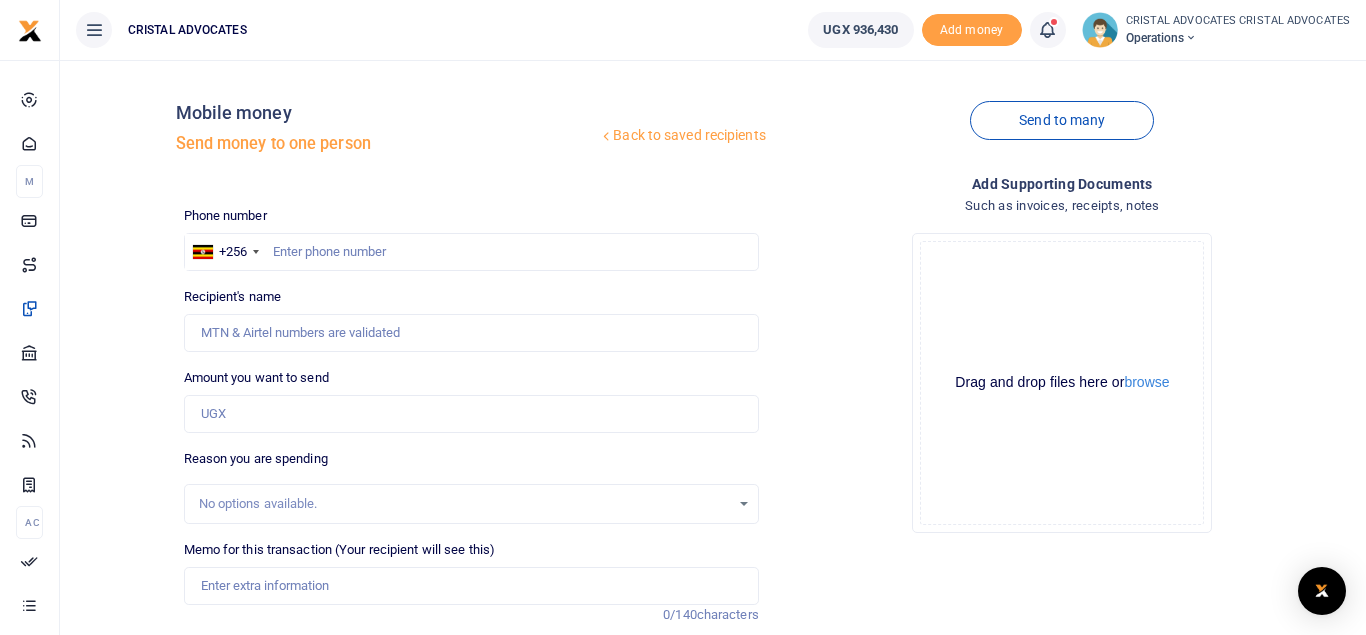 click on "UGX 936,430
Add money
Notifications  3
Transactions to act upon You have 3 awaiting for your to act on
My profile" at bounding box center [1079, 30] 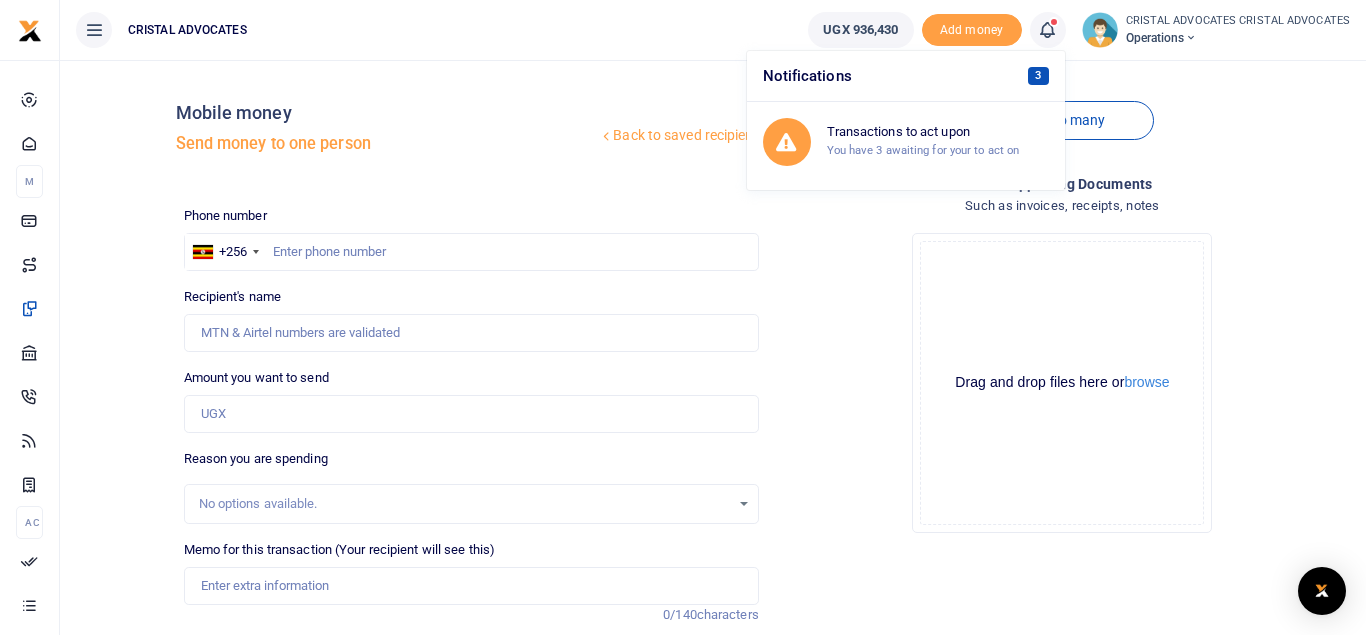 click on "3" at bounding box center [1038, 76] 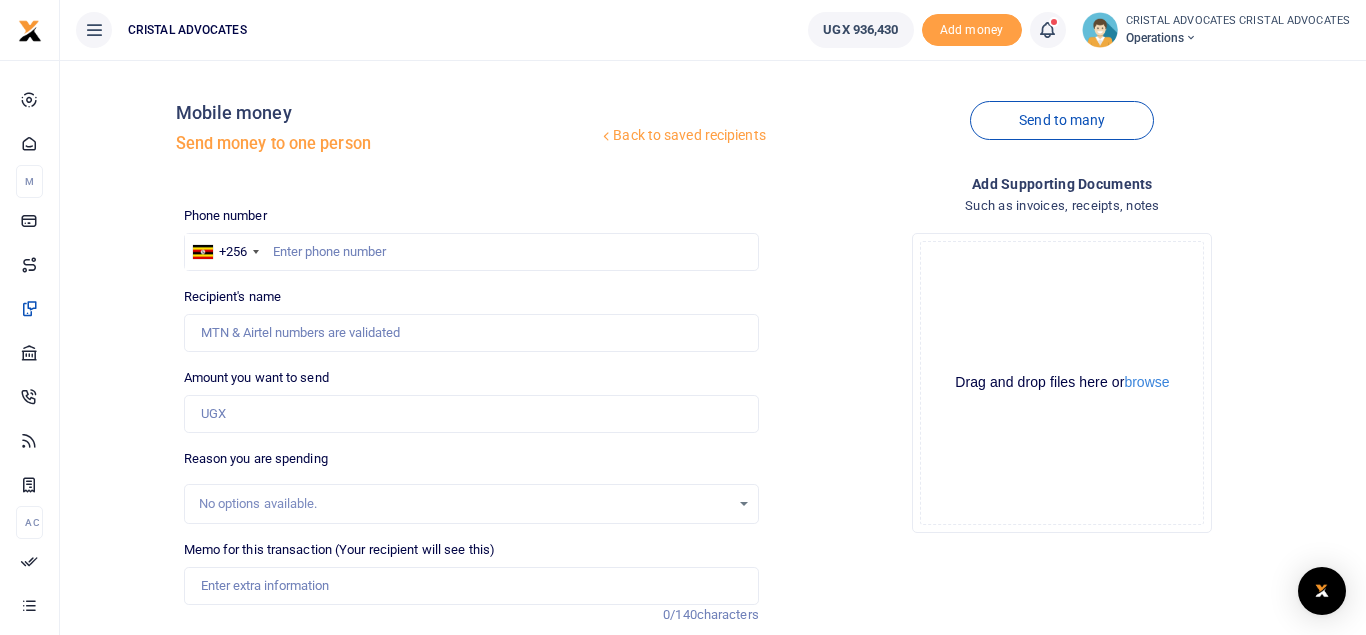 click at bounding box center (1047, 30) 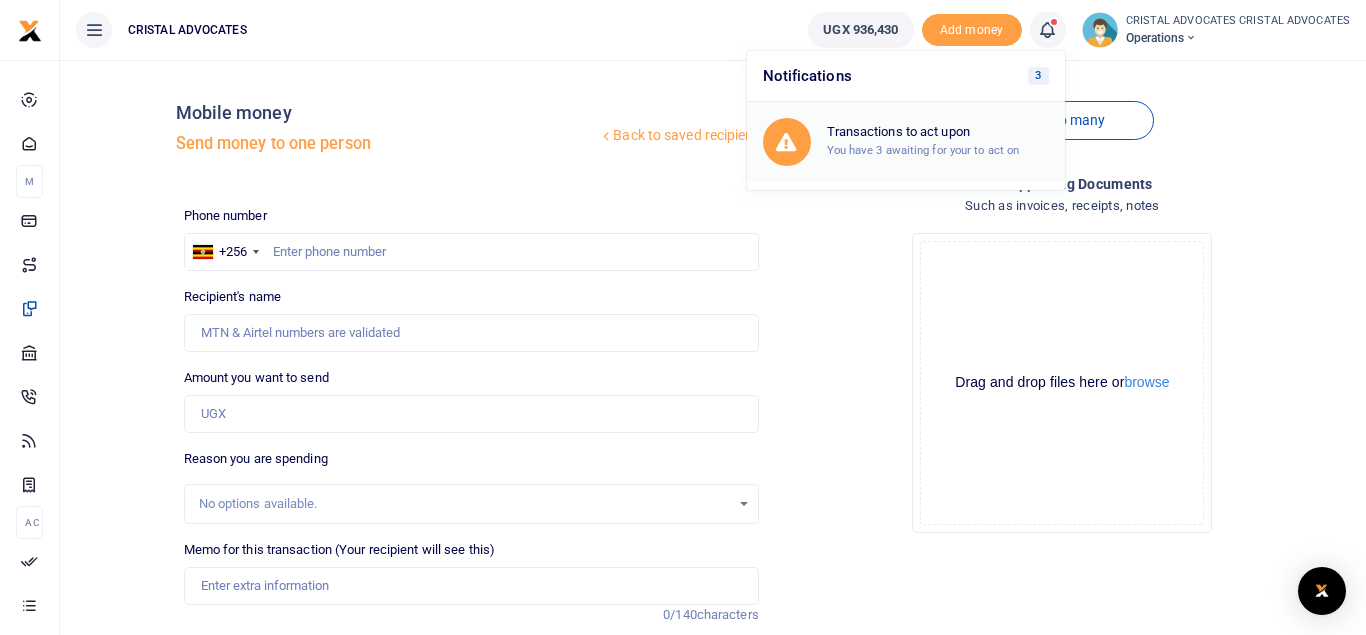 click on "Transactions to act upon" at bounding box center [938, 132] 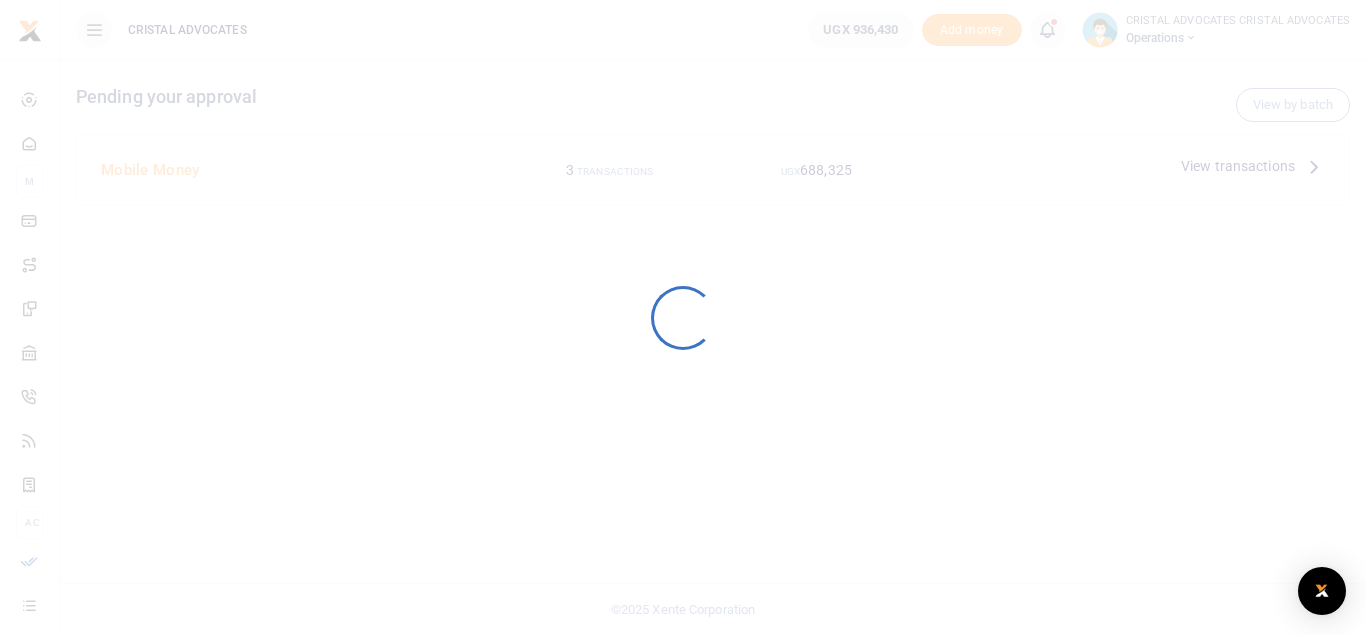 scroll, scrollTop: 0, scrollLeft: 0, axis: both 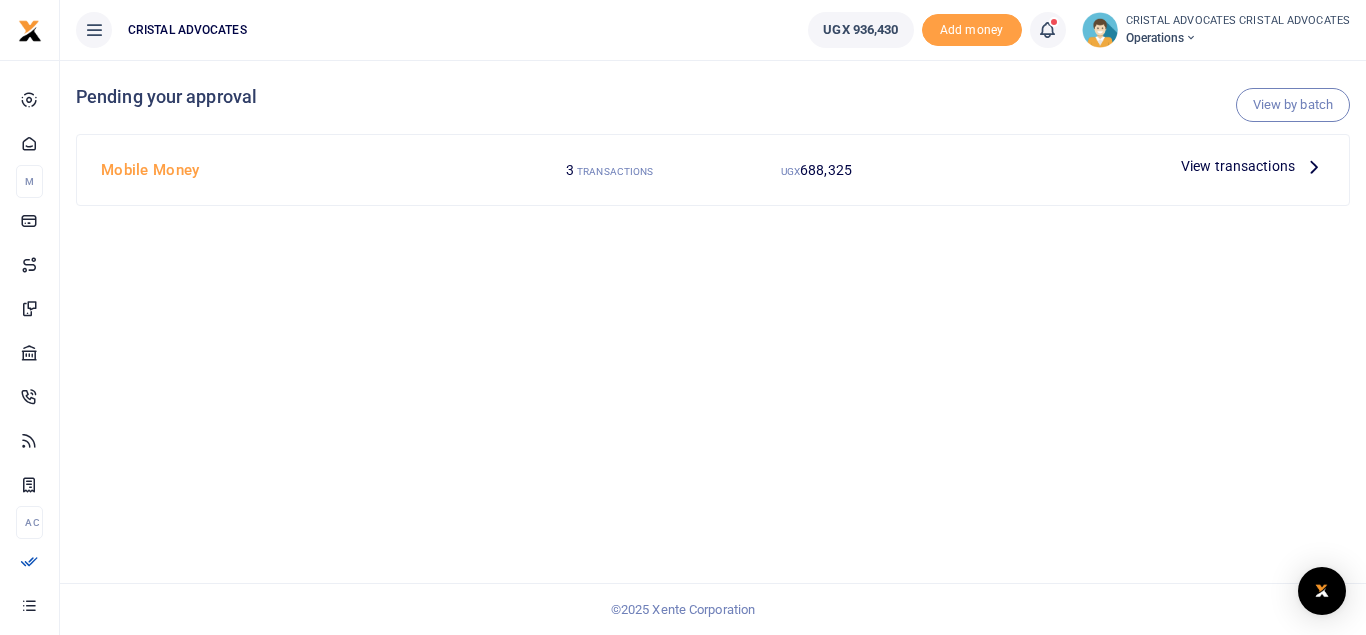 click on "View transactions" at bounding box center [1238, 166] 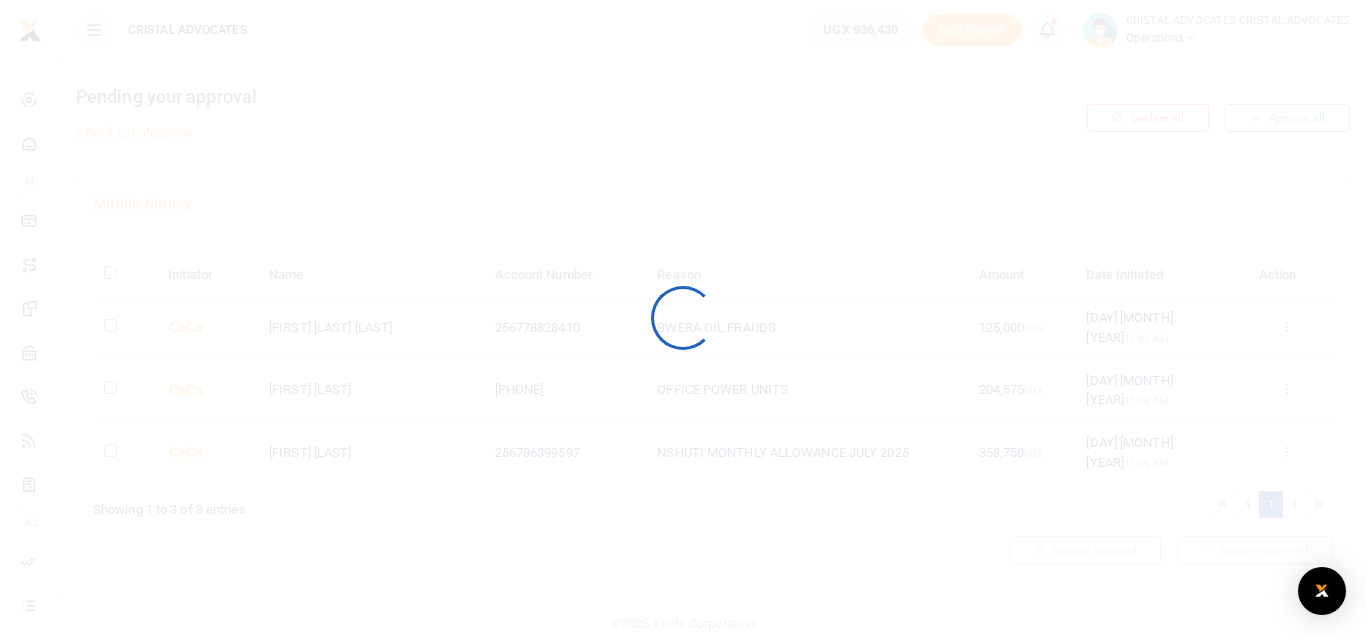 scroll, scrollTop: 0, scrollLeft: 0, axis: both 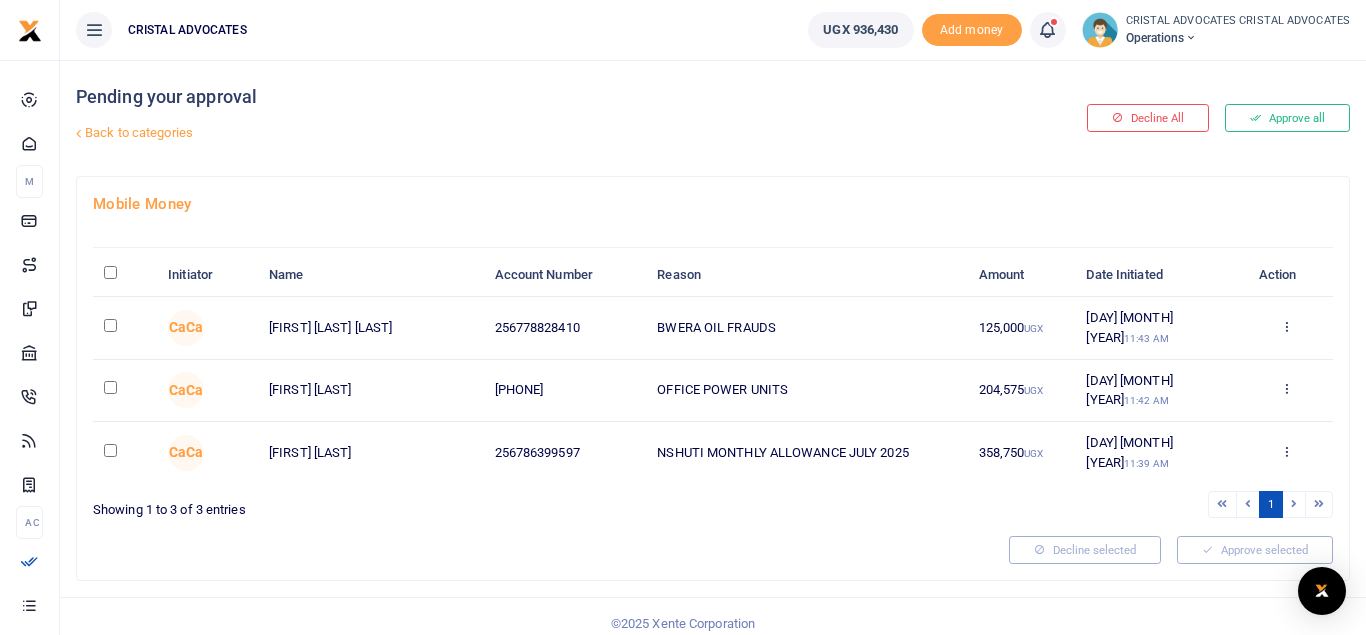 click at bounding box center (110, 272) 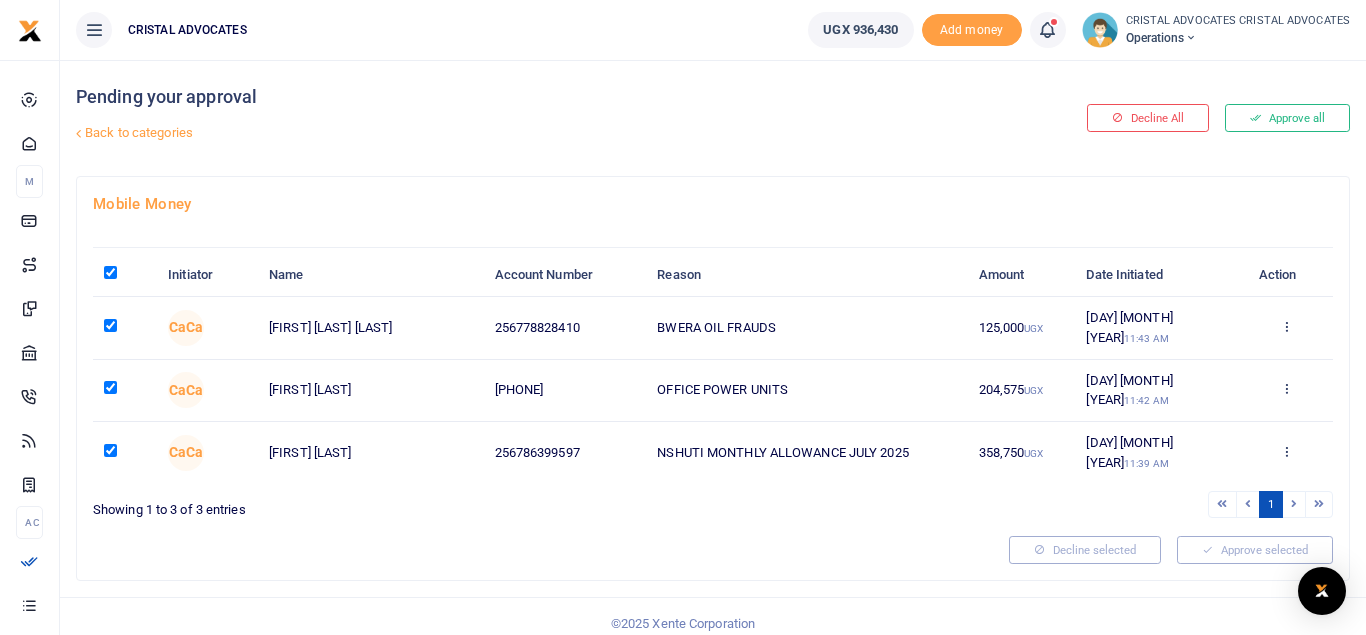 checkbox on "true" 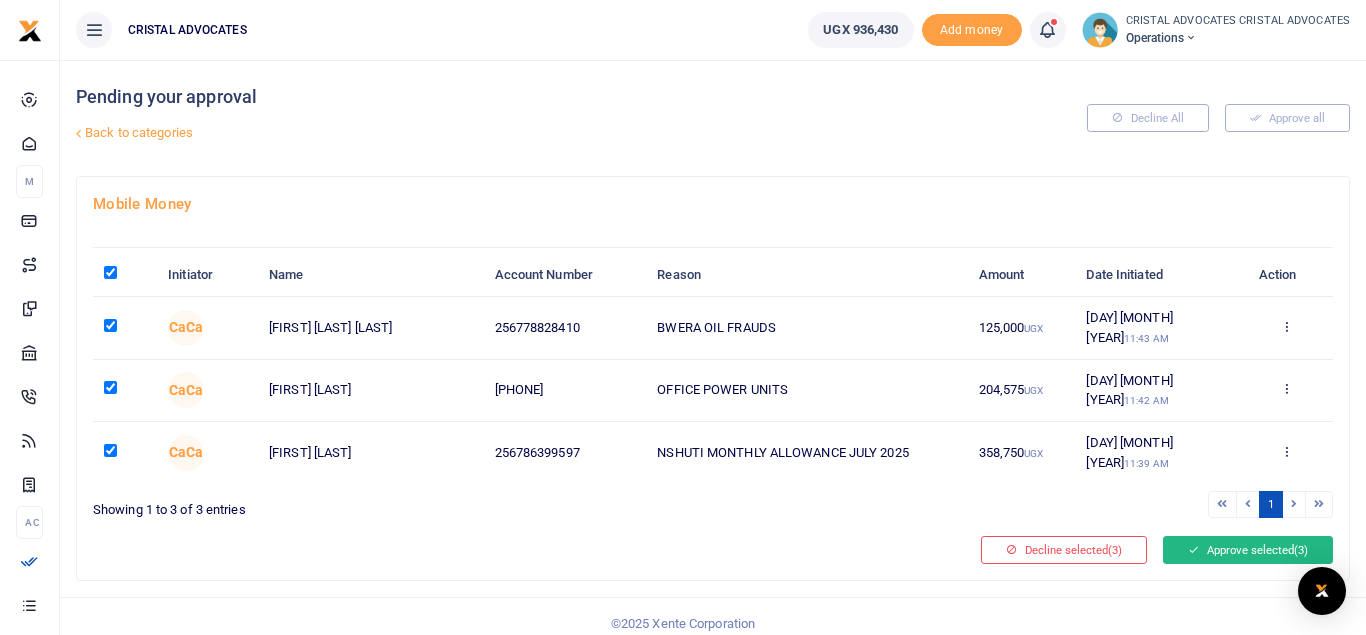 click on "Approve selected  (3)" at bounding box center (1248, 550) 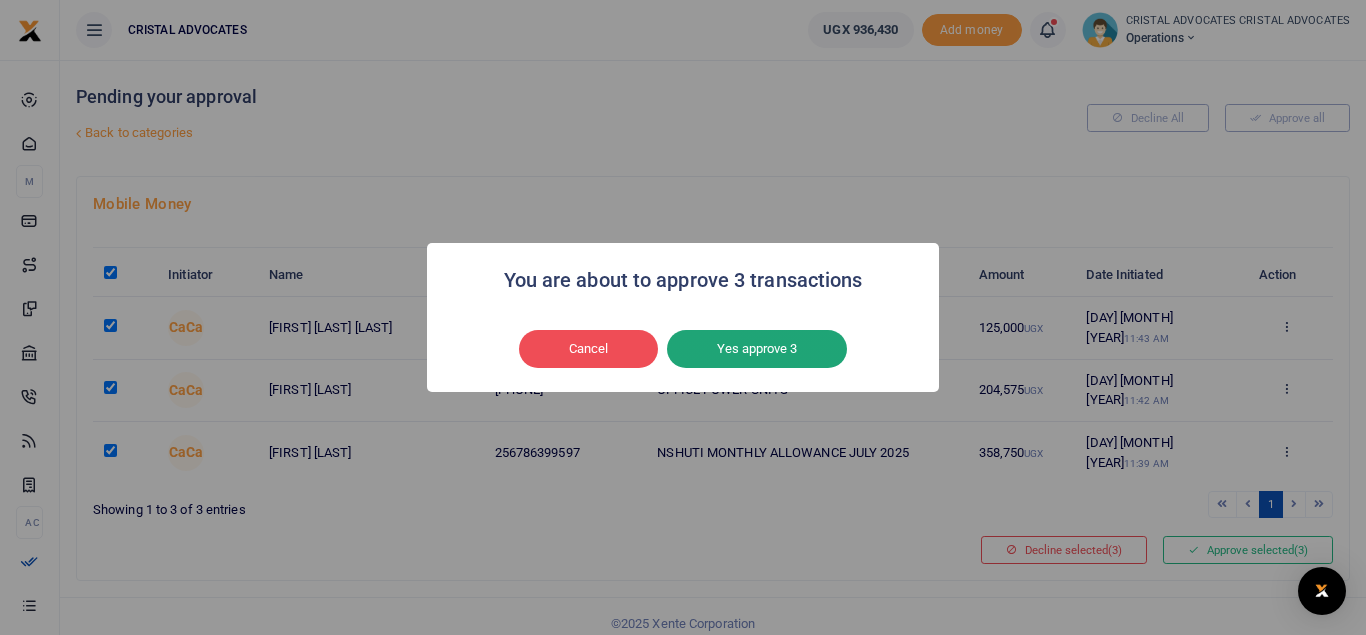 click on "Yes approve 3" at bounding box center [757, 349] 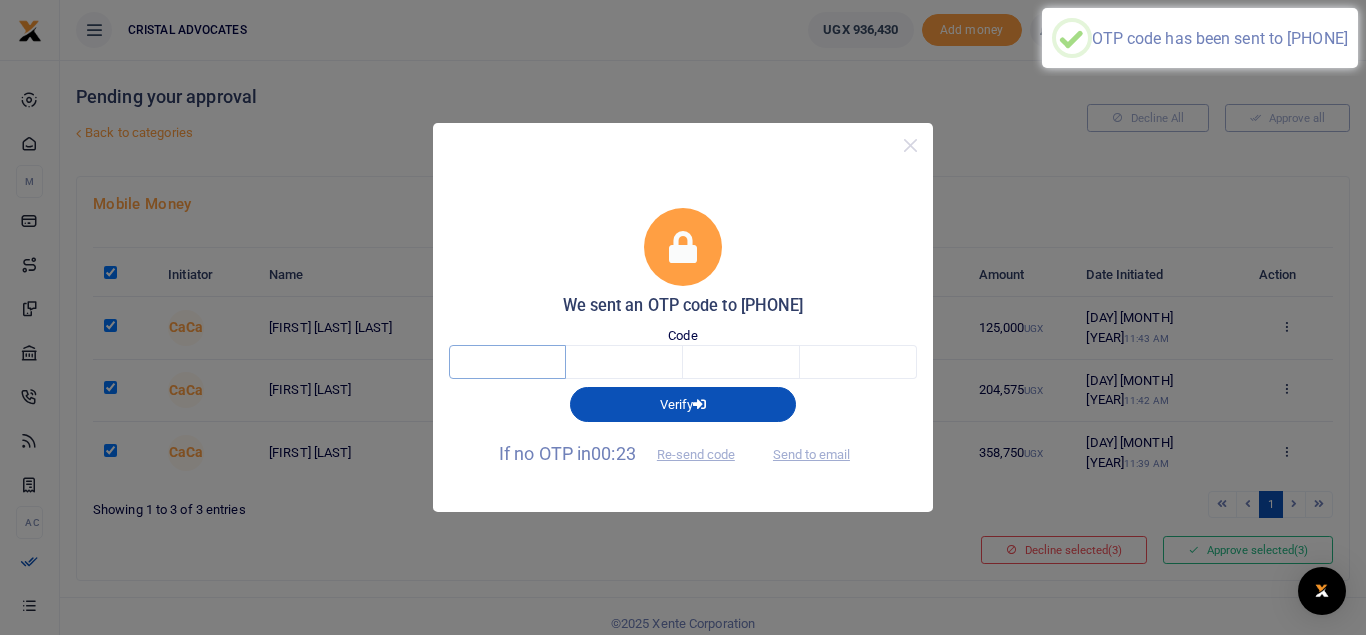 click at bounding box center (507, 362) 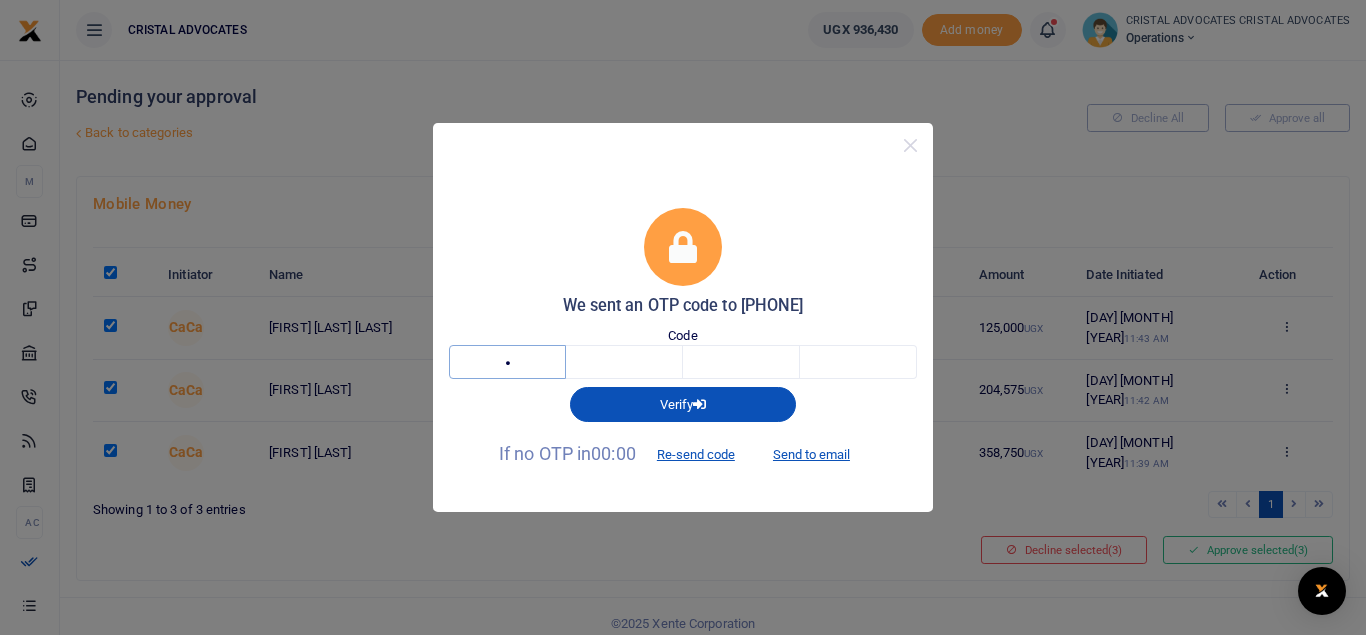 type on "1" 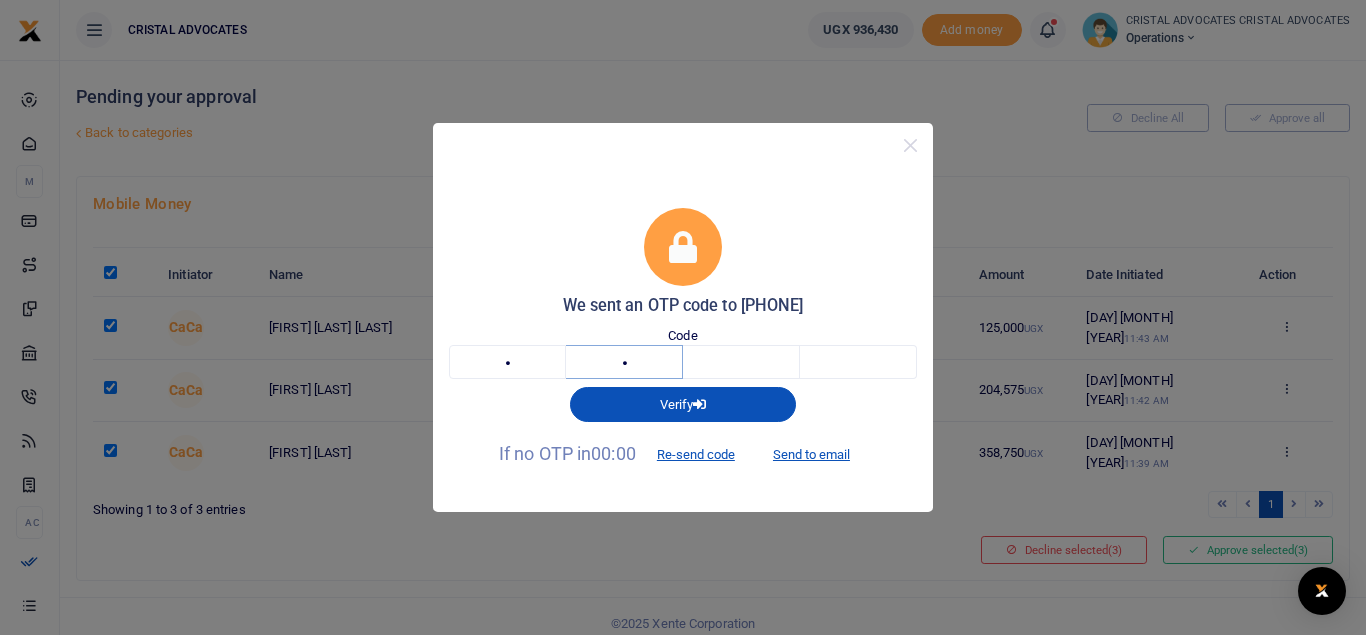 type on "6" 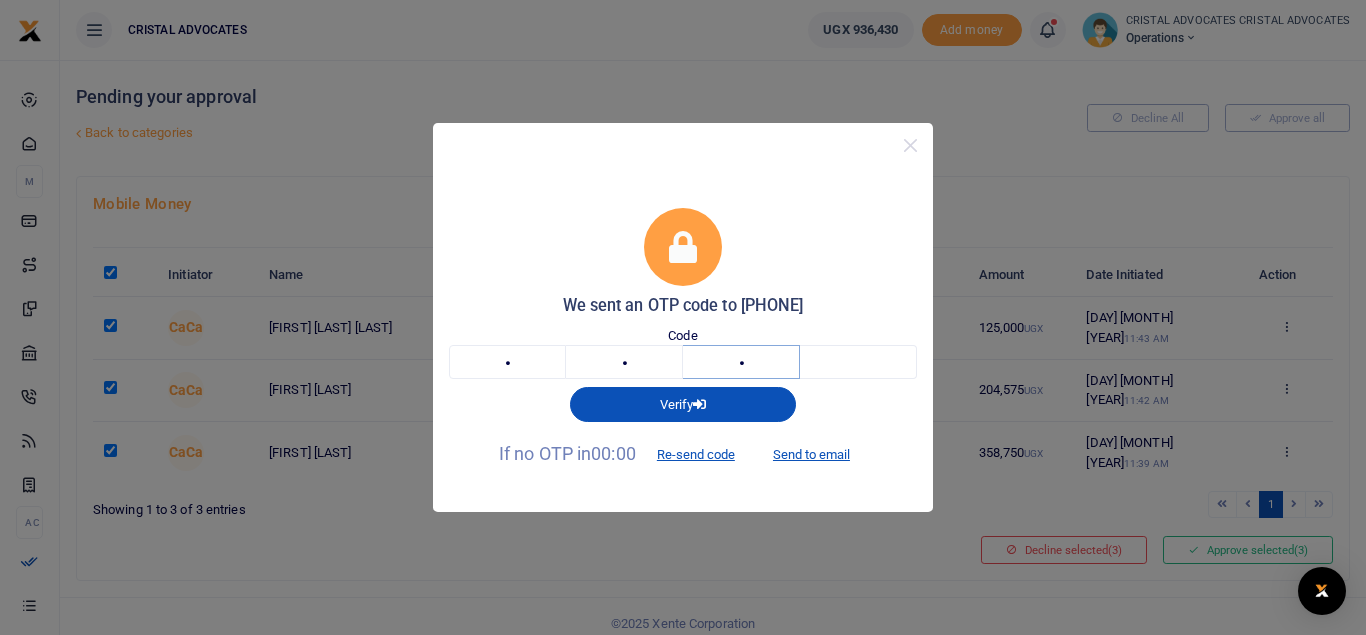 type on "5" 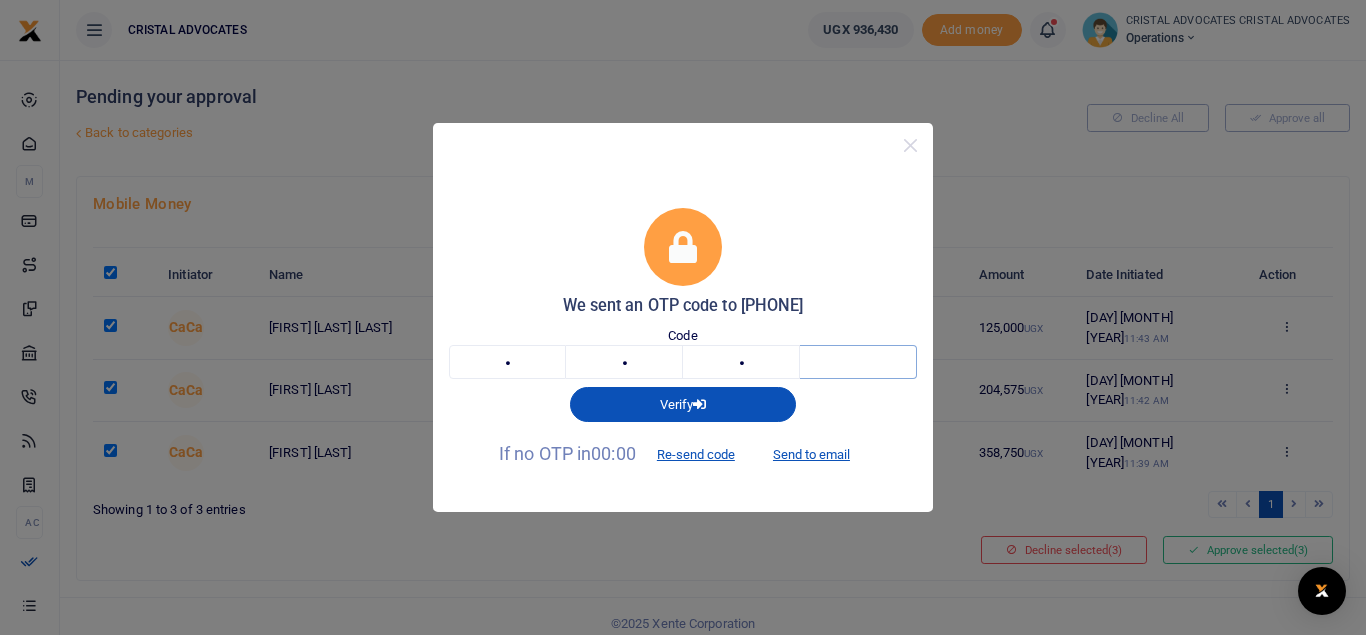 type on "5" 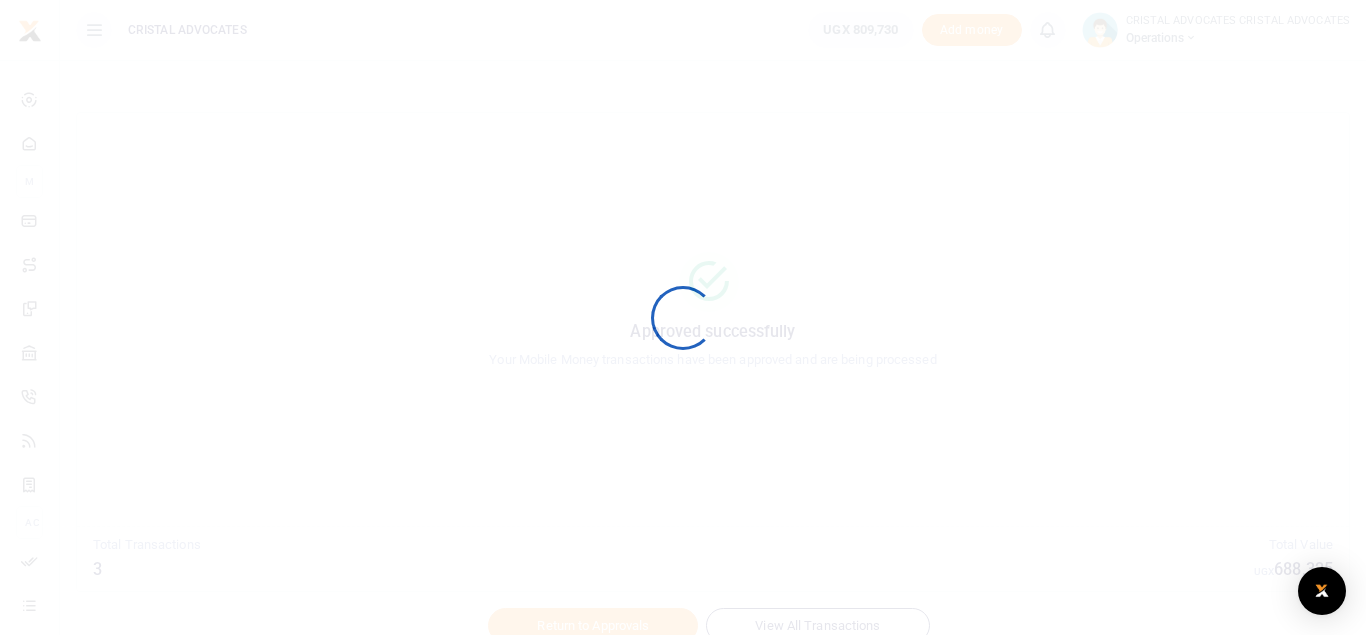 scroll, scrollTop: 0, scrollLeft: 0, axis: both 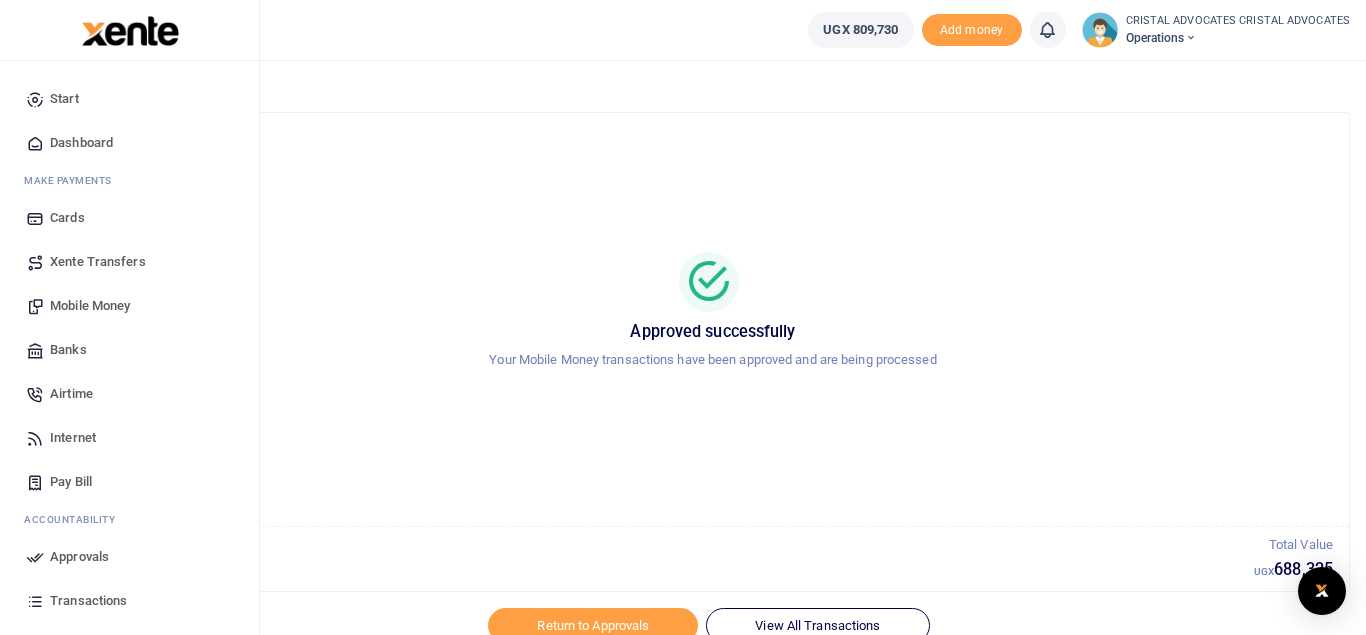 click on "Transactions" at bounding box center [88, 601] 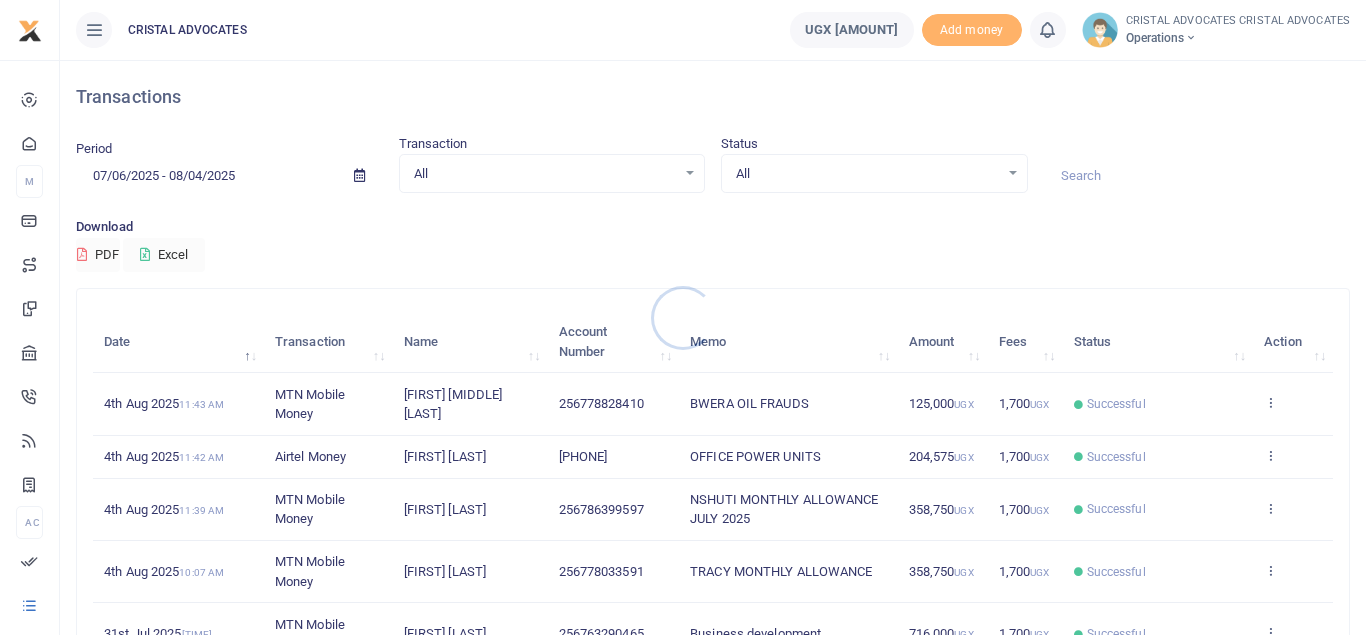 scroll, scrollTop: 0, scrollLeft: 0, axis: both 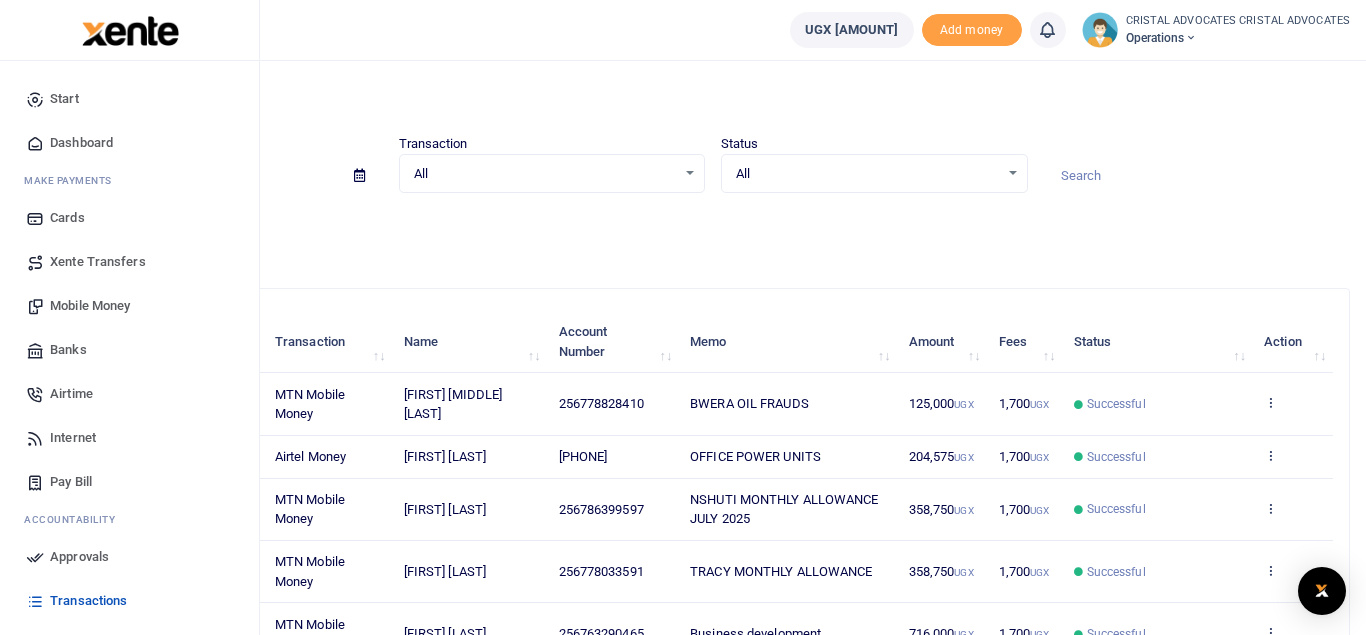 click on "Mobile Money" at bounding box center [90, 306] 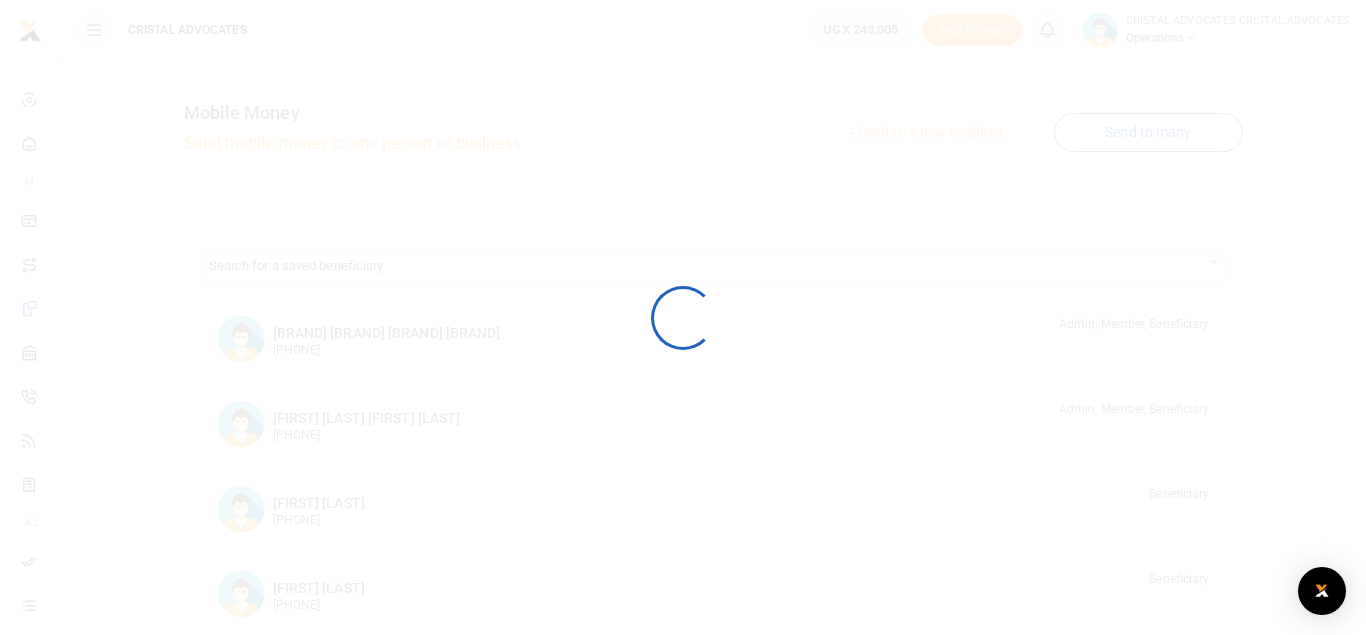 scroll, scrollTop: 0, scrollLeft: 0, axis: both 